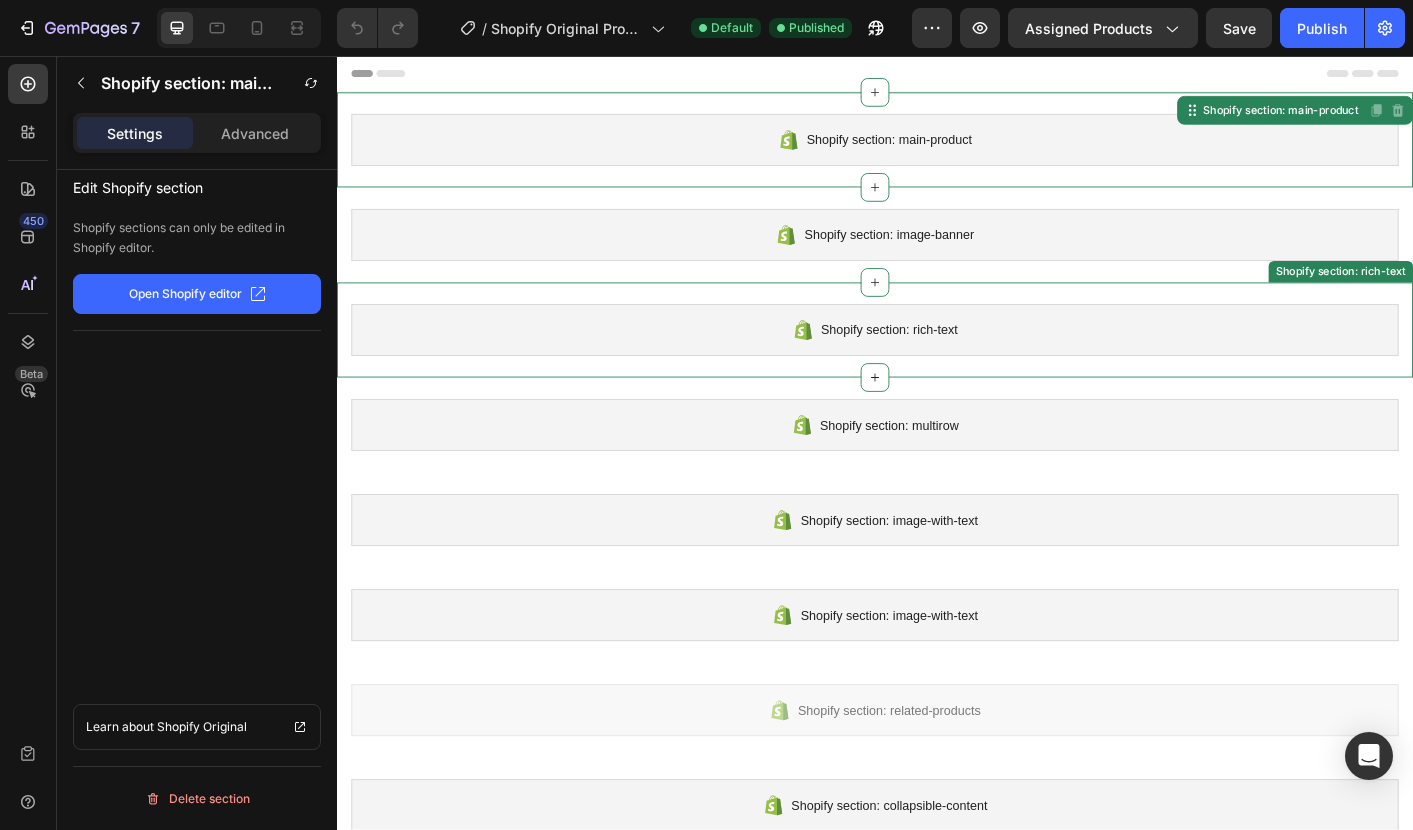 scroll, scrollTop: 0, scrollLeft: 0, axis: both 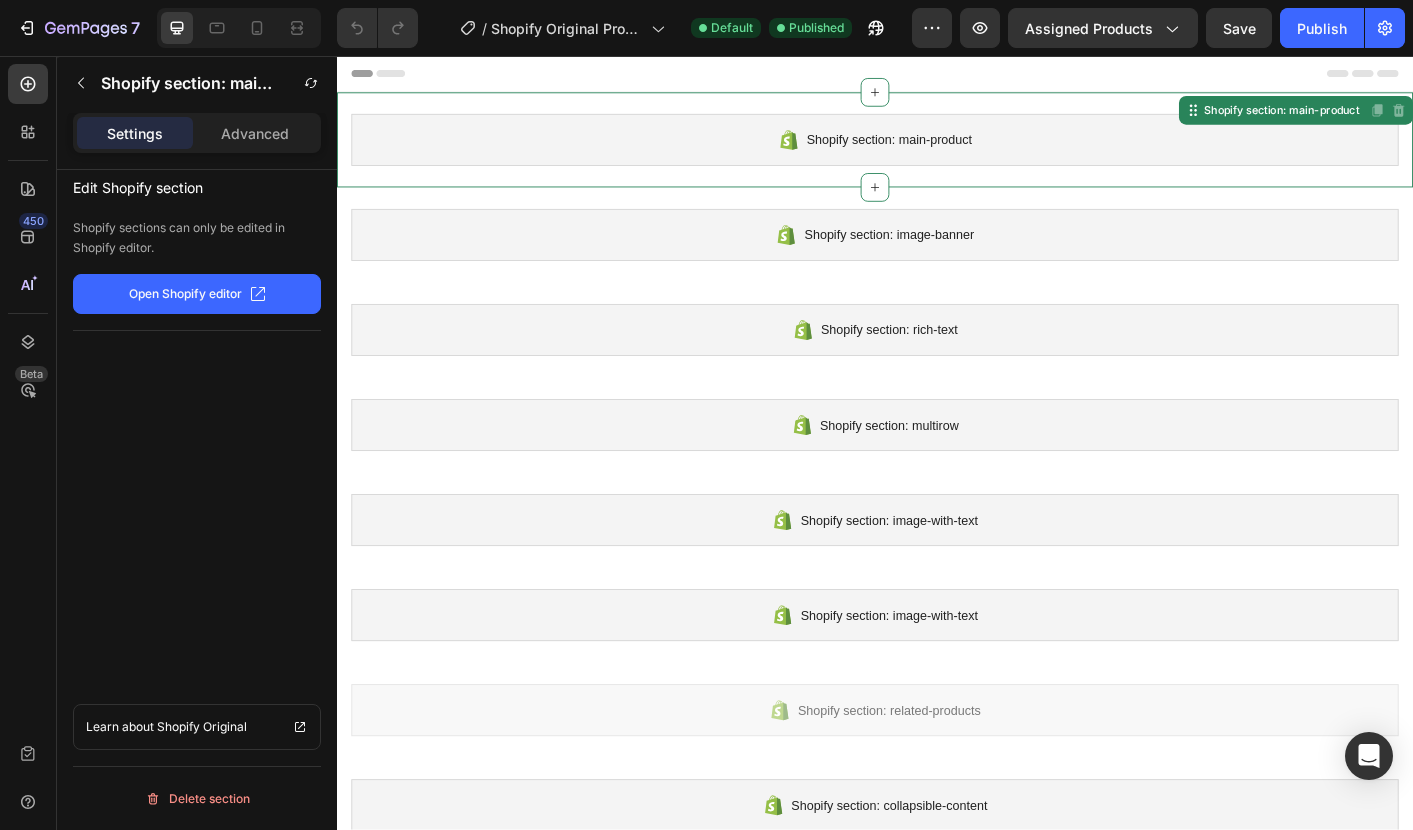 click on "Shopify section: main-product" at bounding box center [937, 150] 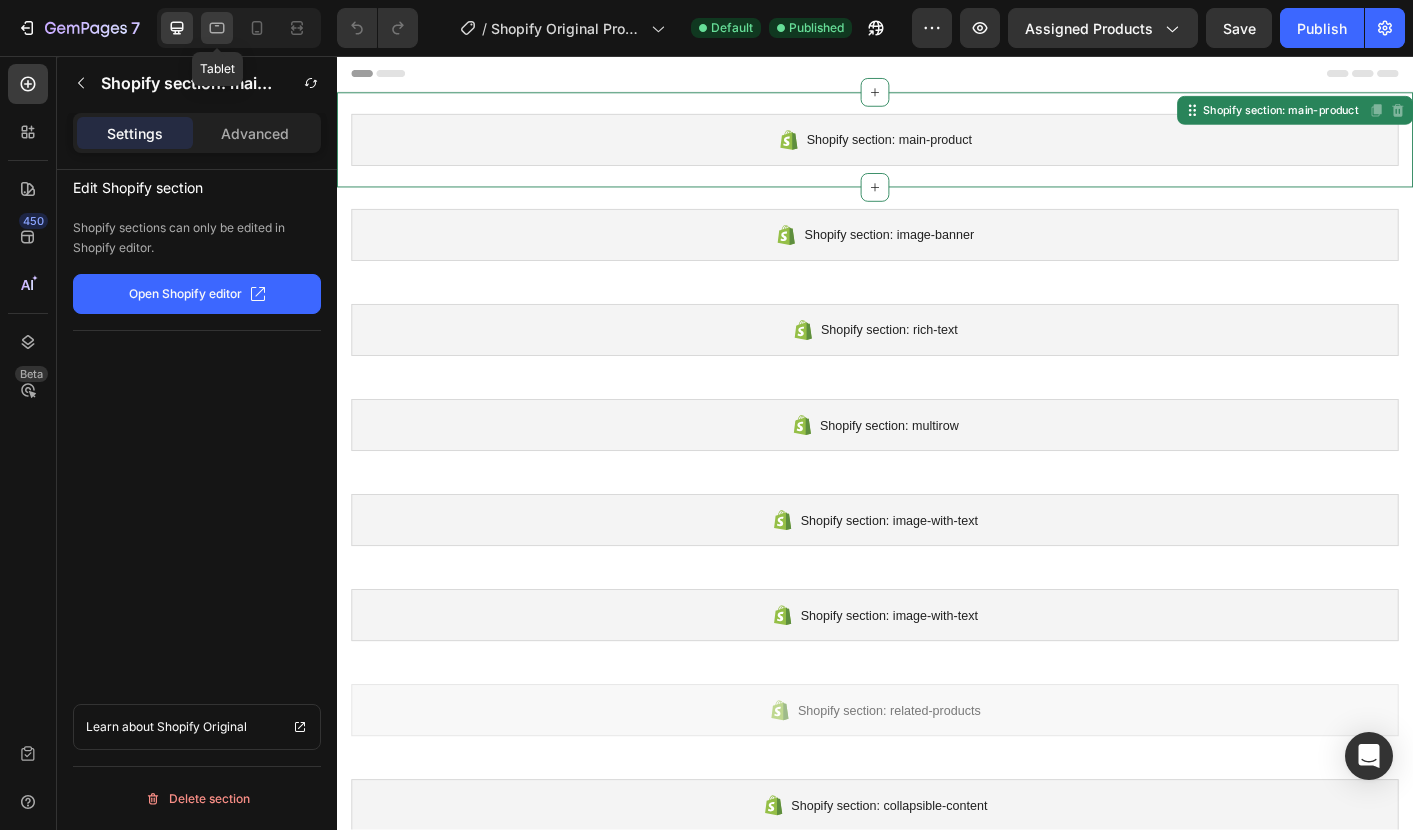 click 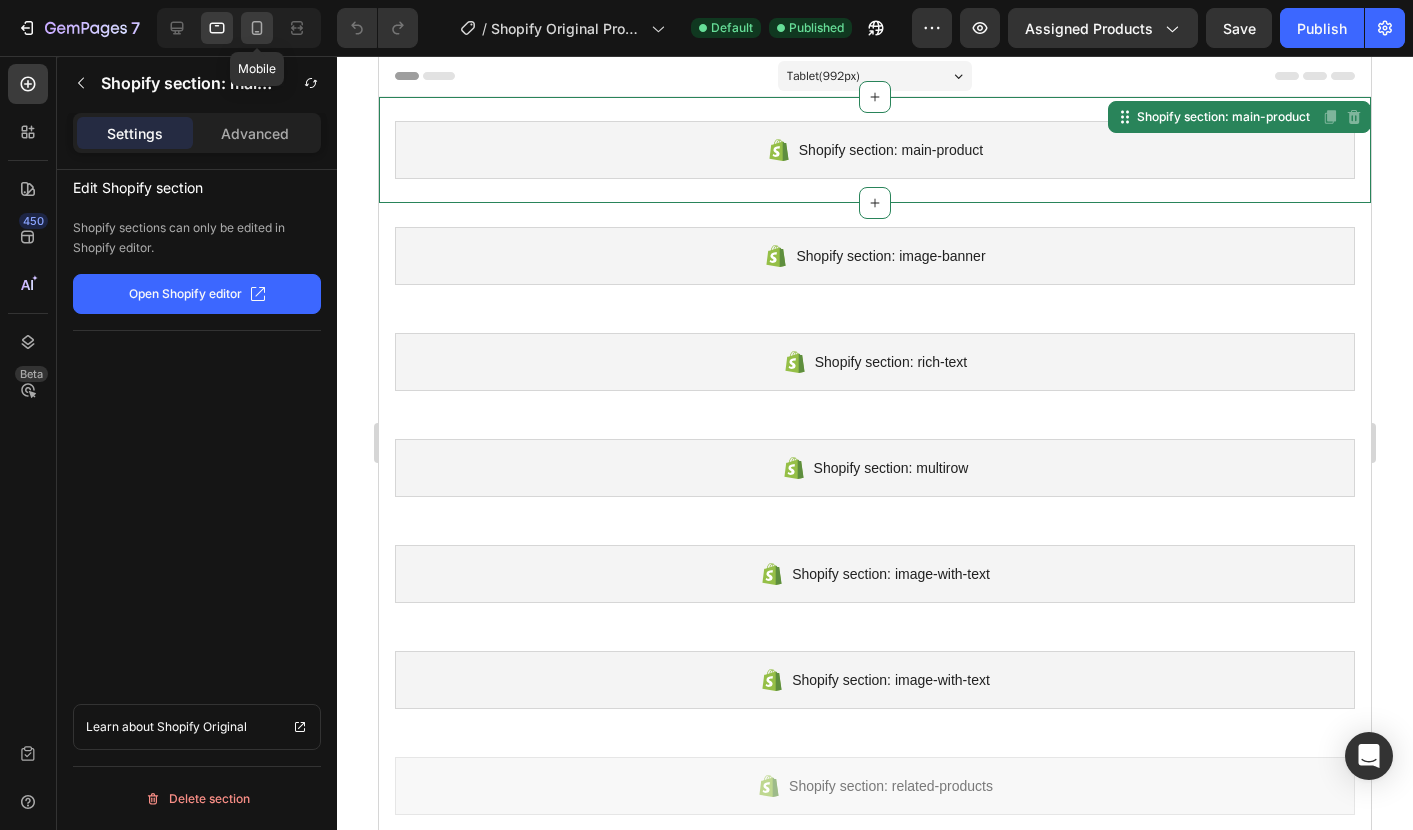 click 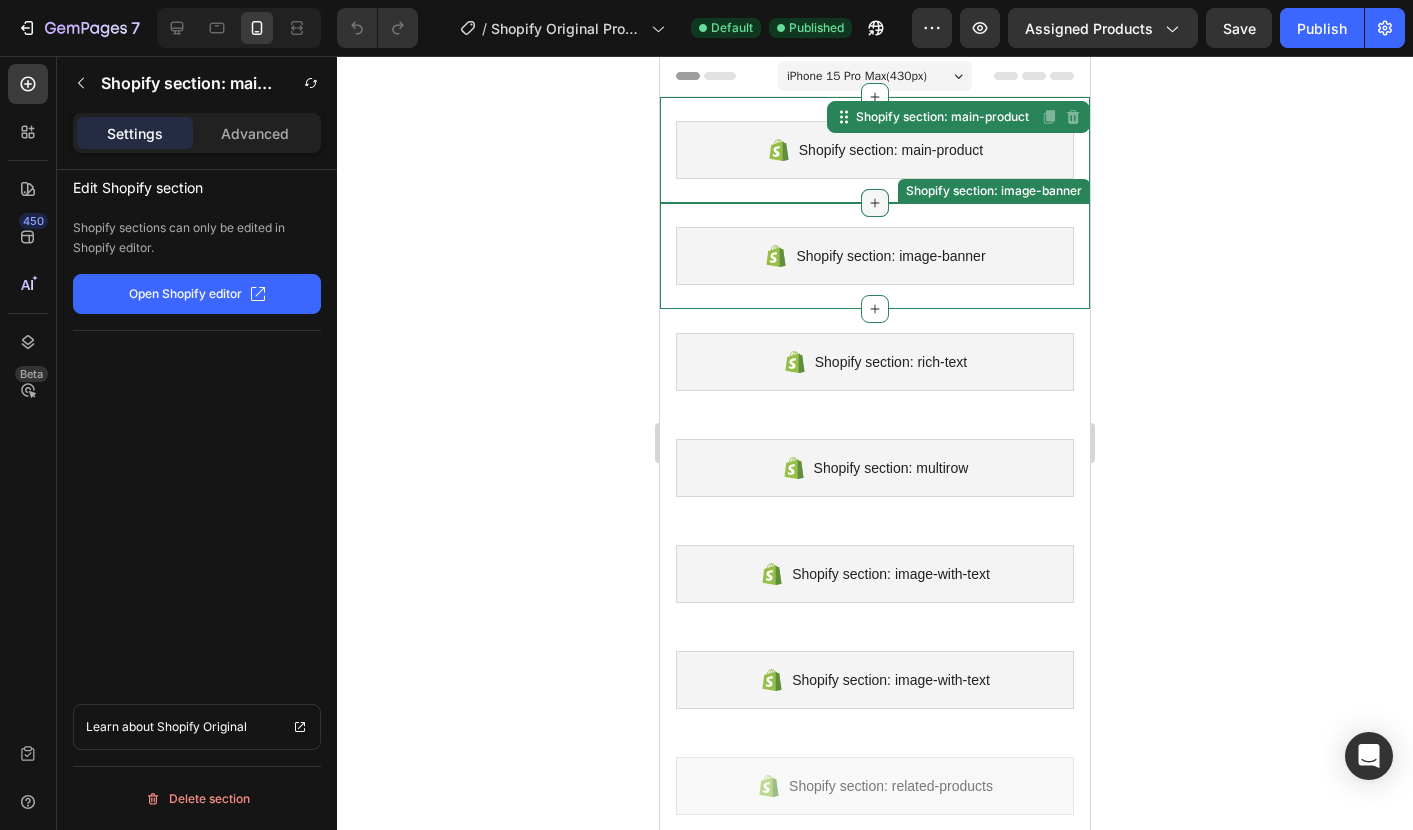 click at bounding box center (875, 203) 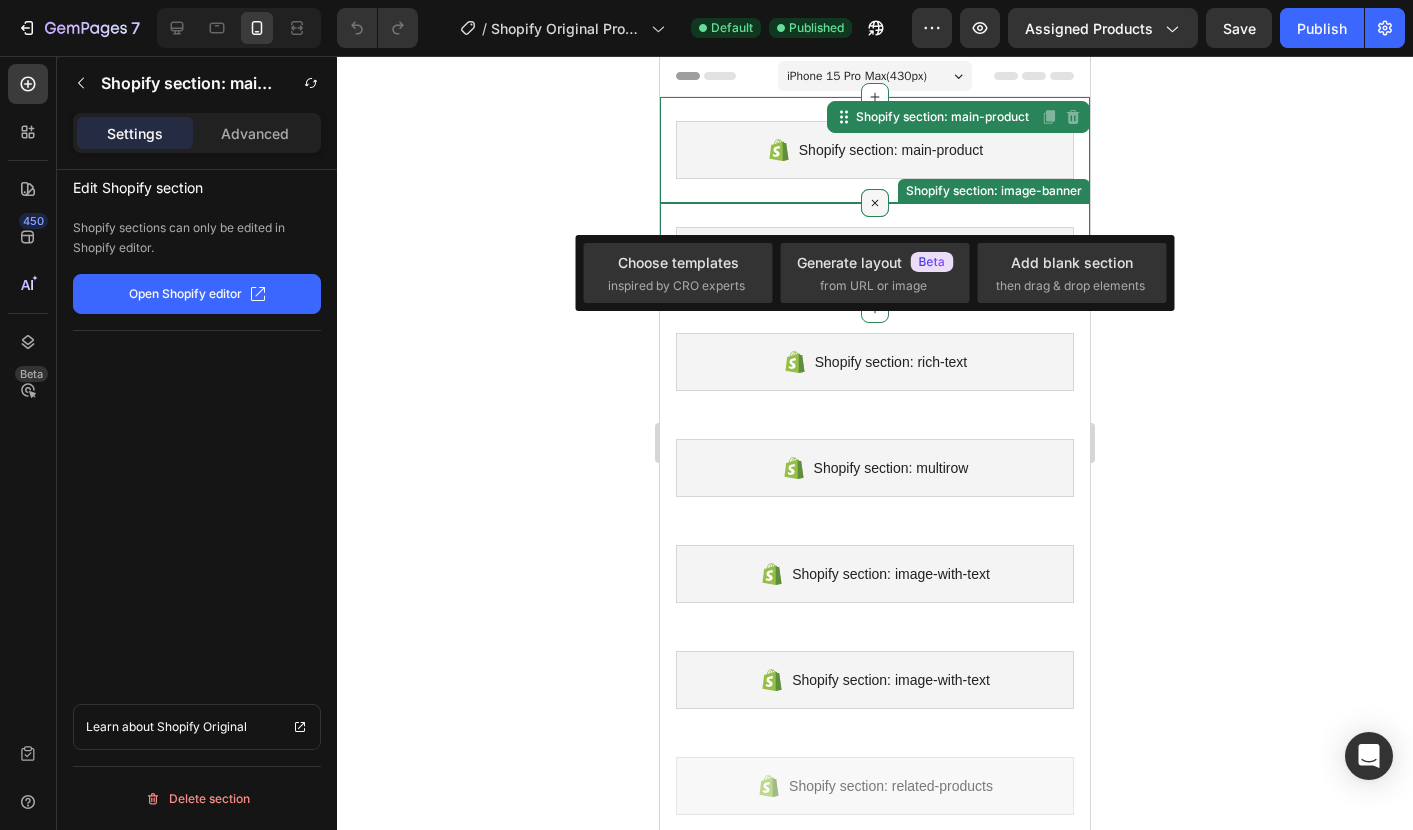 click at bounding box center [875, 203] 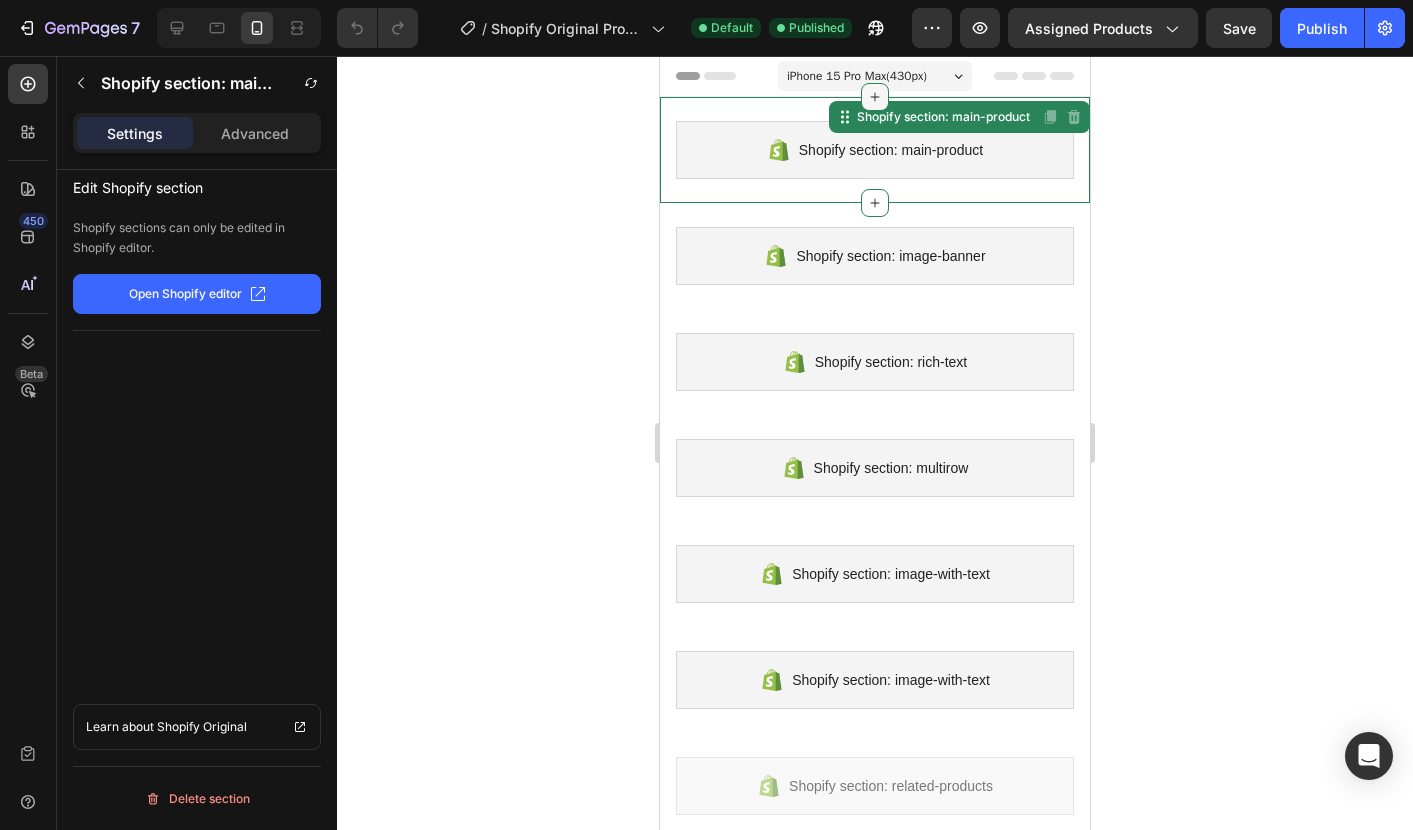 click 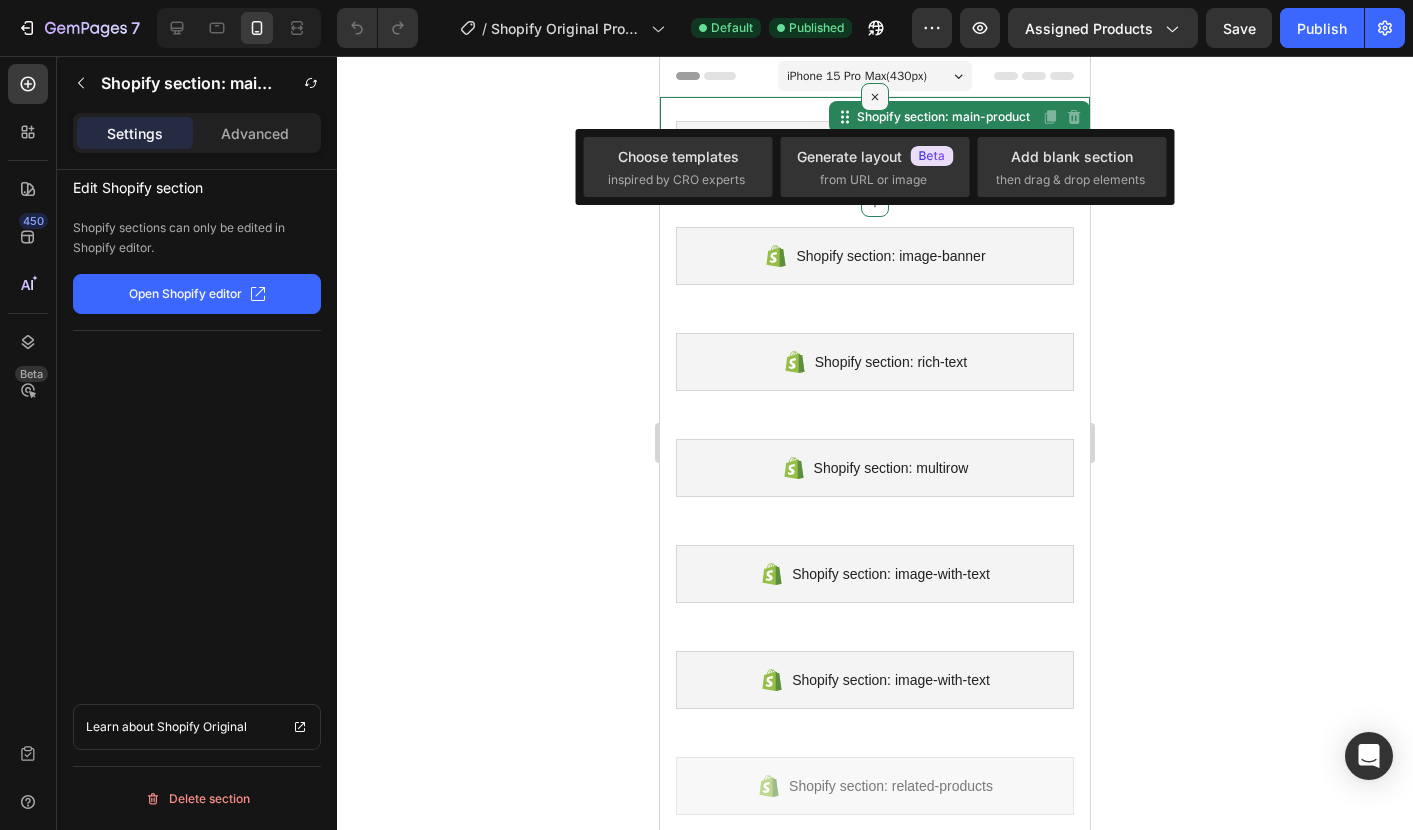 click 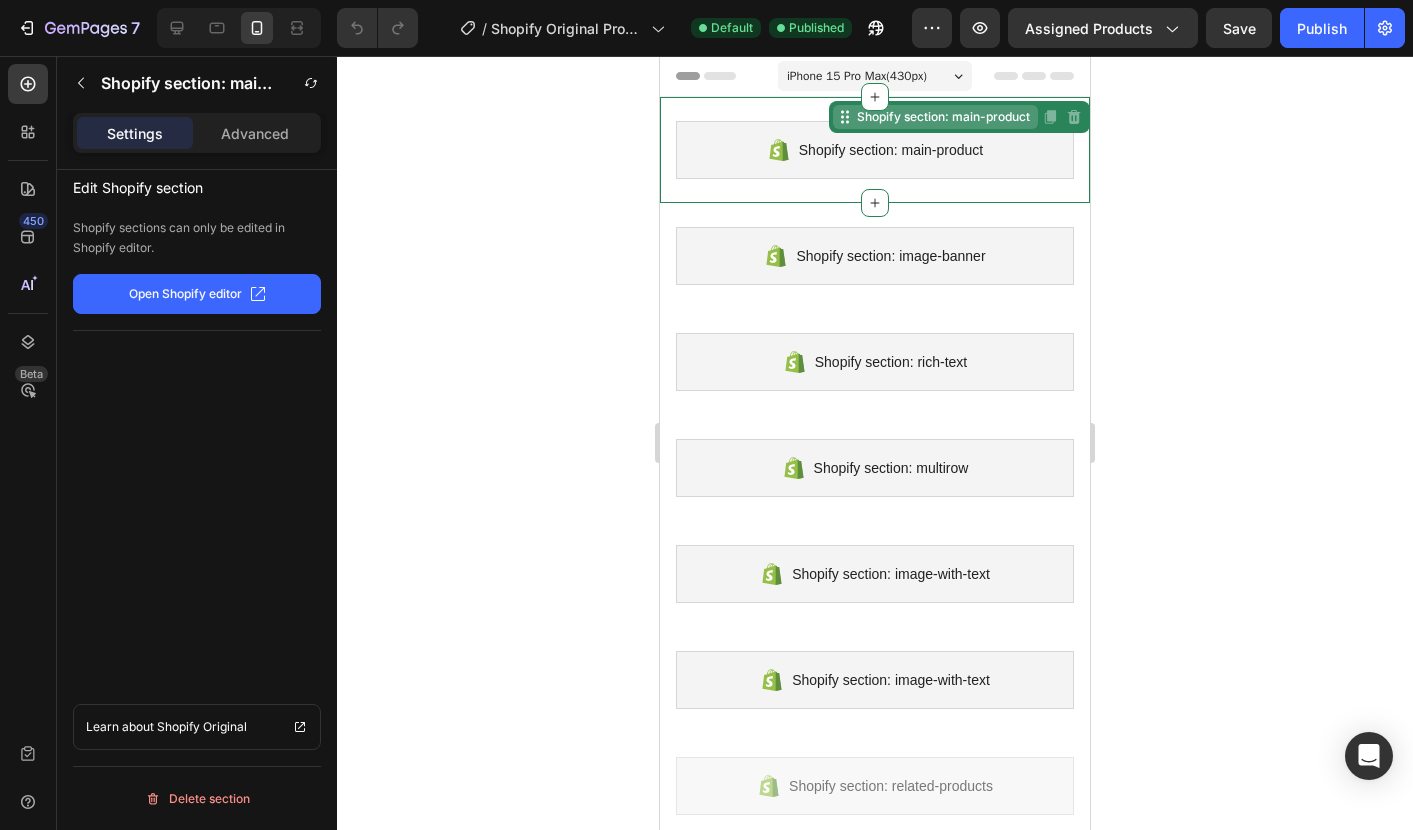 click on "Shopify section: main-product" at bounding box center [943, 117] 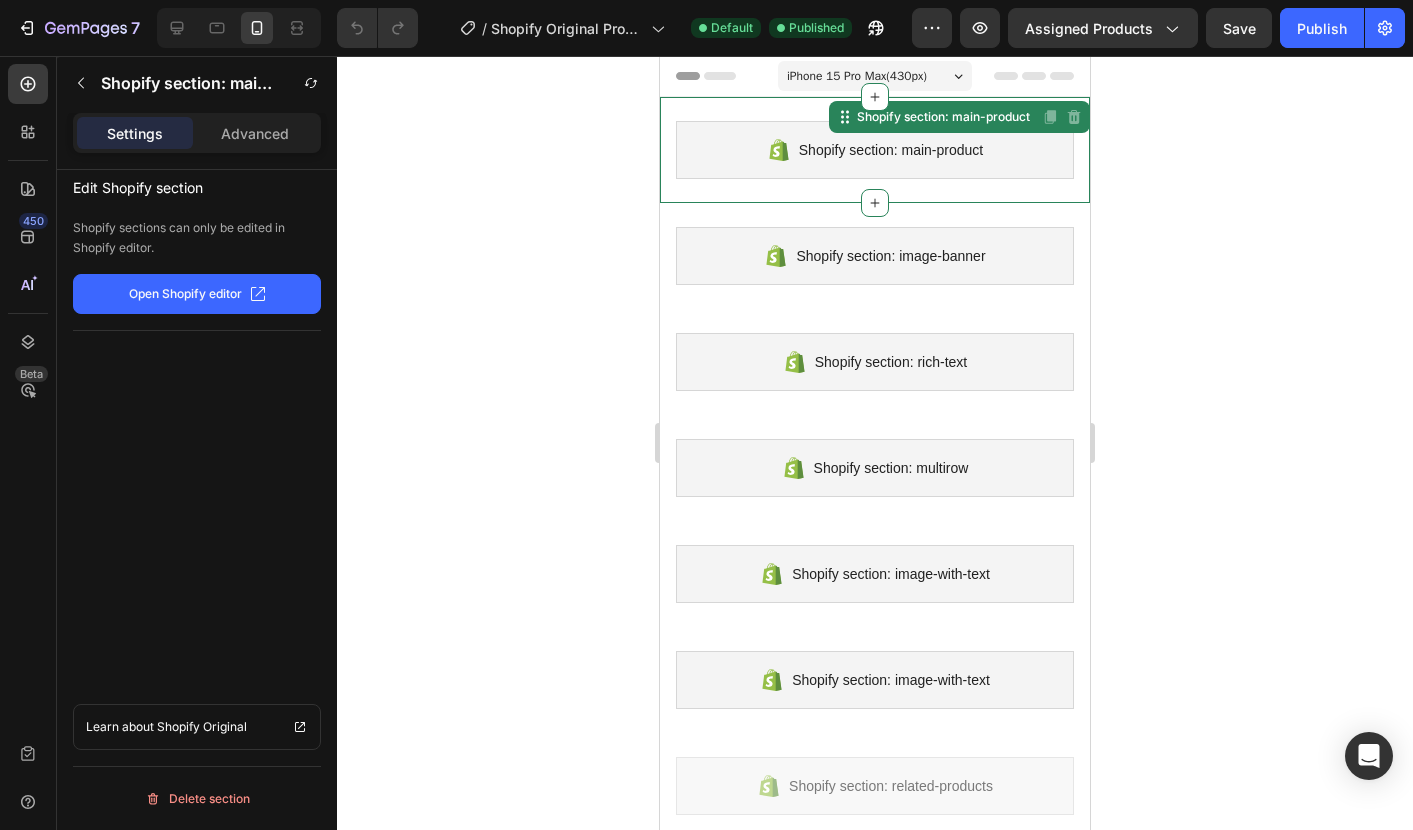 click on "Shopify section: main-product" at bounding box center [891, 150] 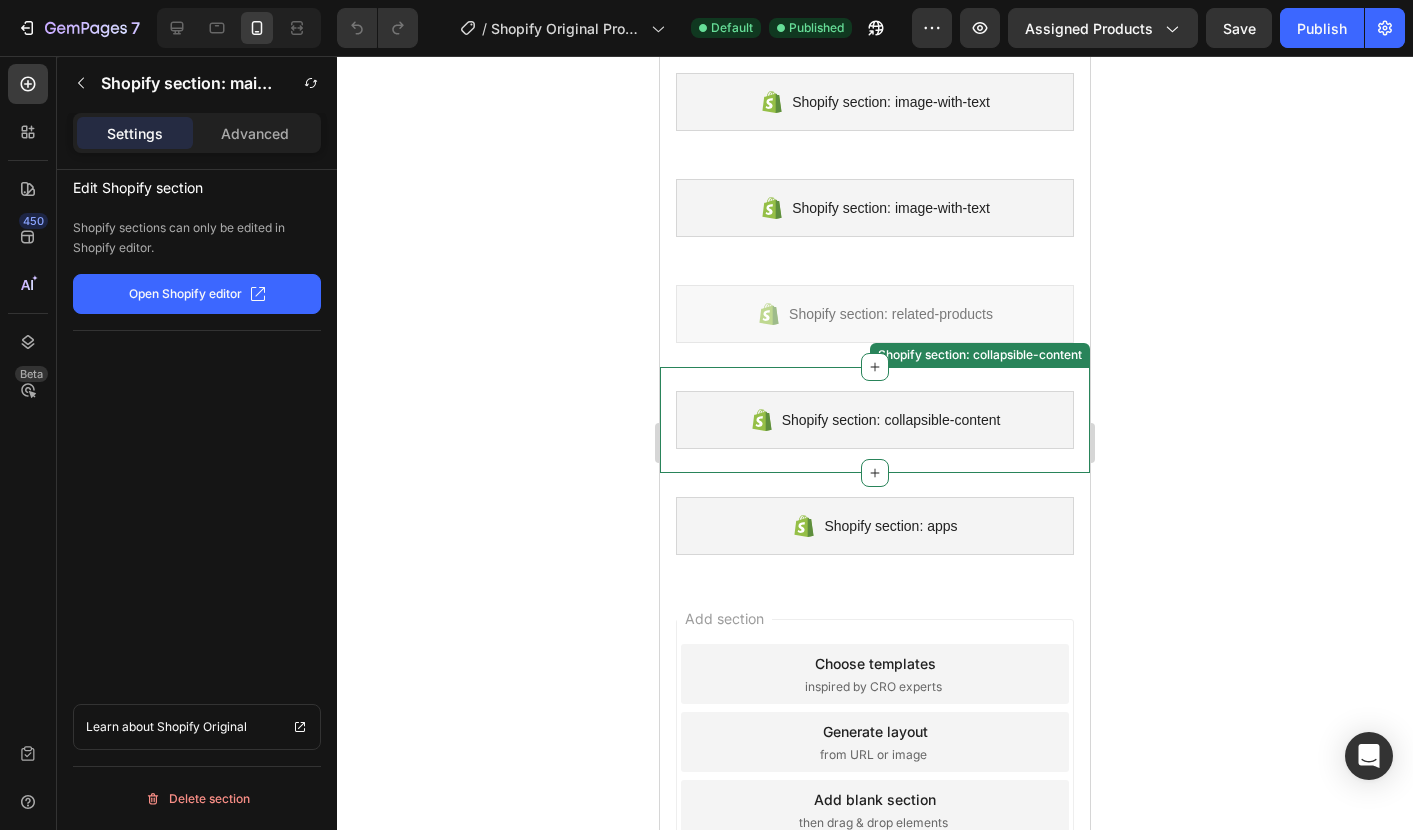 scroll, scrollTop: 597, scrollLeft: 0, axis: vertical 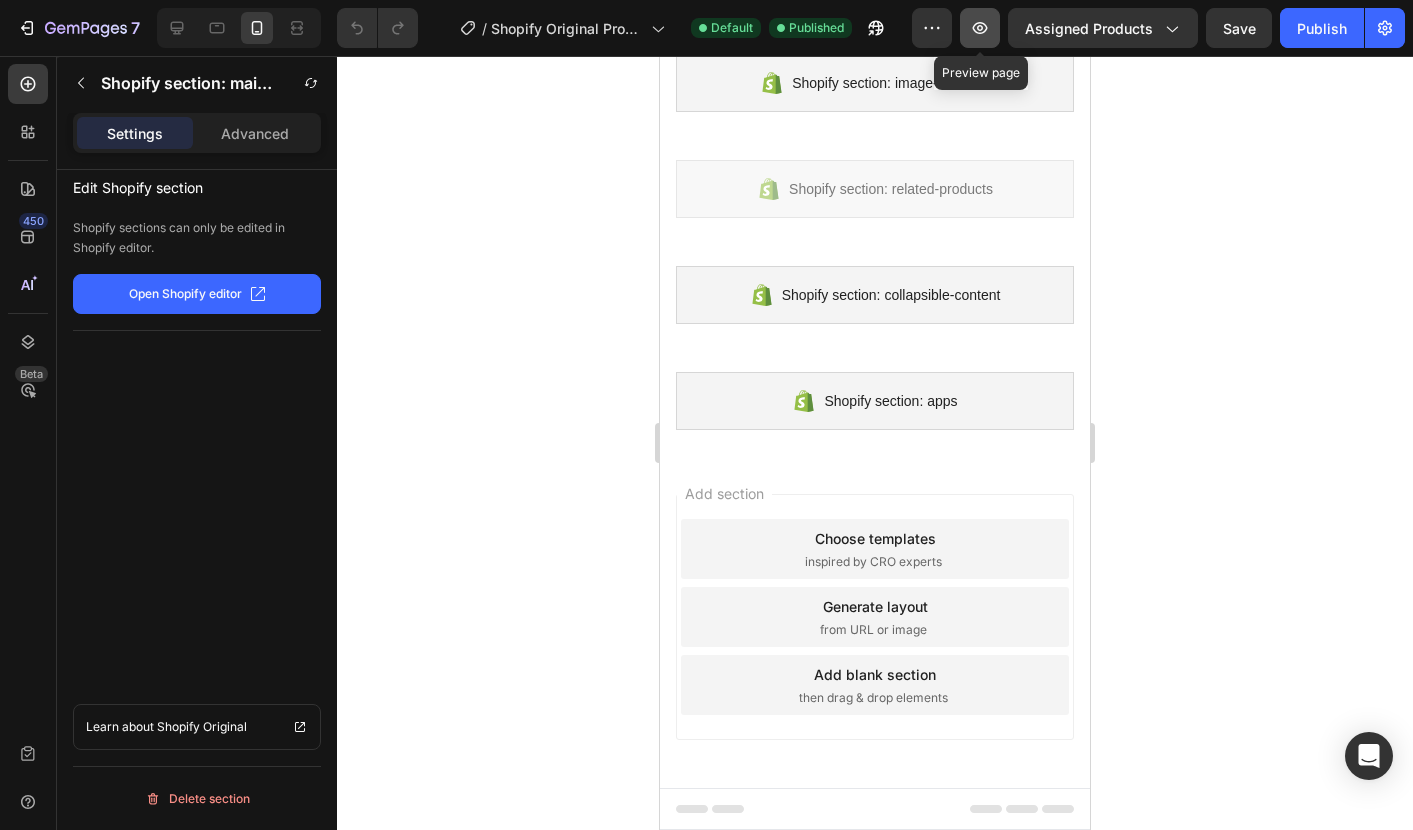click 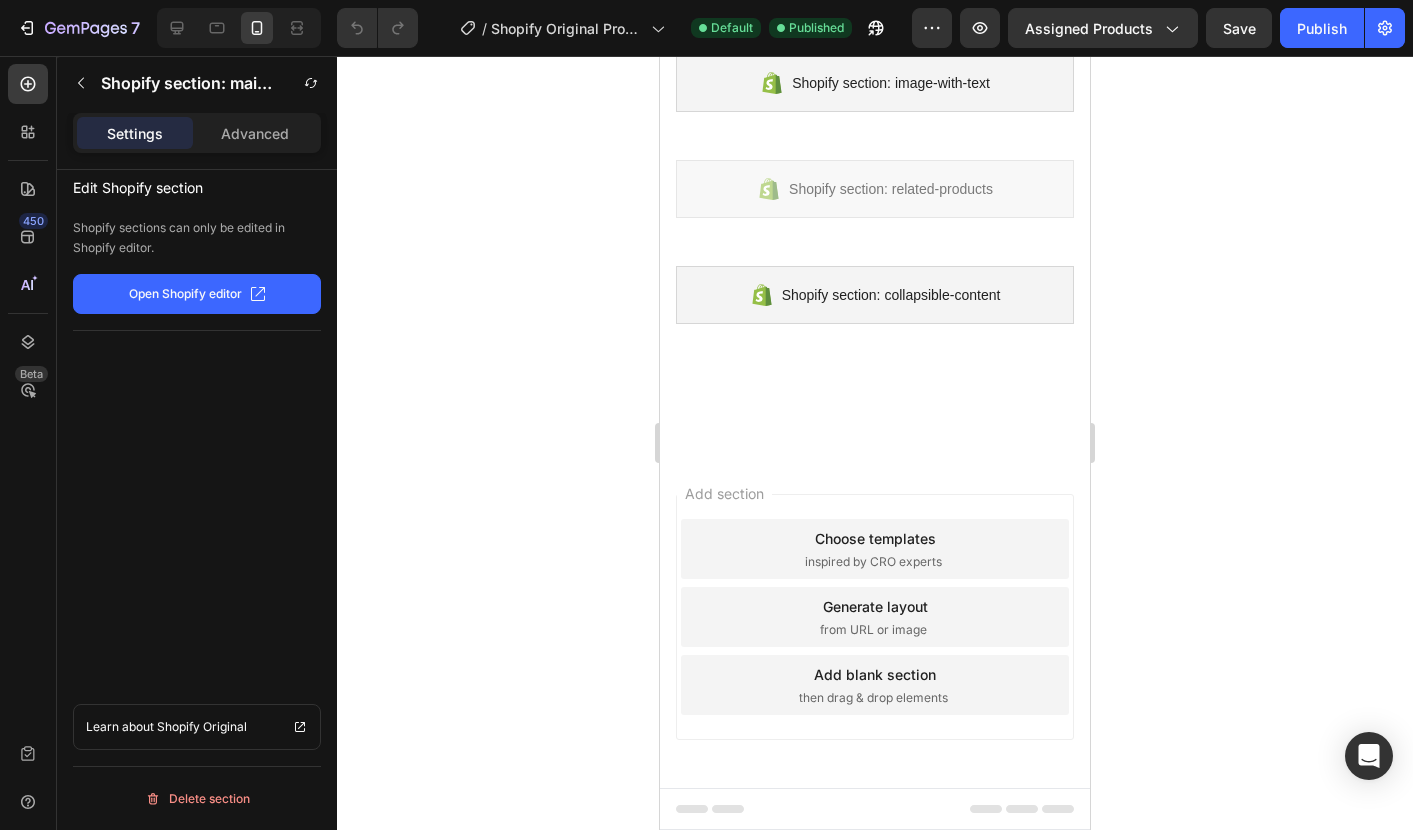scroll, scrollTop: 0, scrollLeft: 0, axis: both 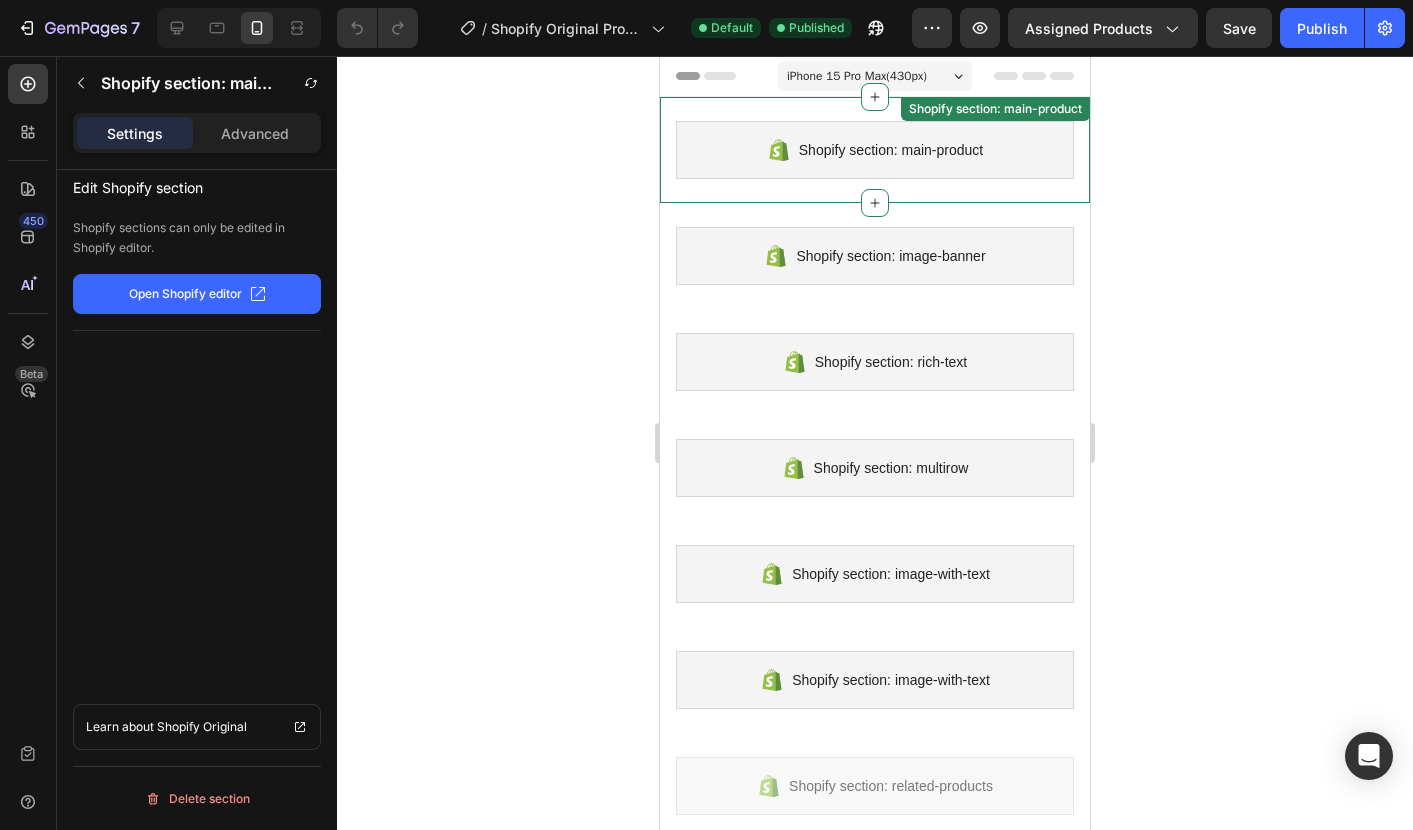 click on "Shopify section: main-product" at bounding box center (891, 150) 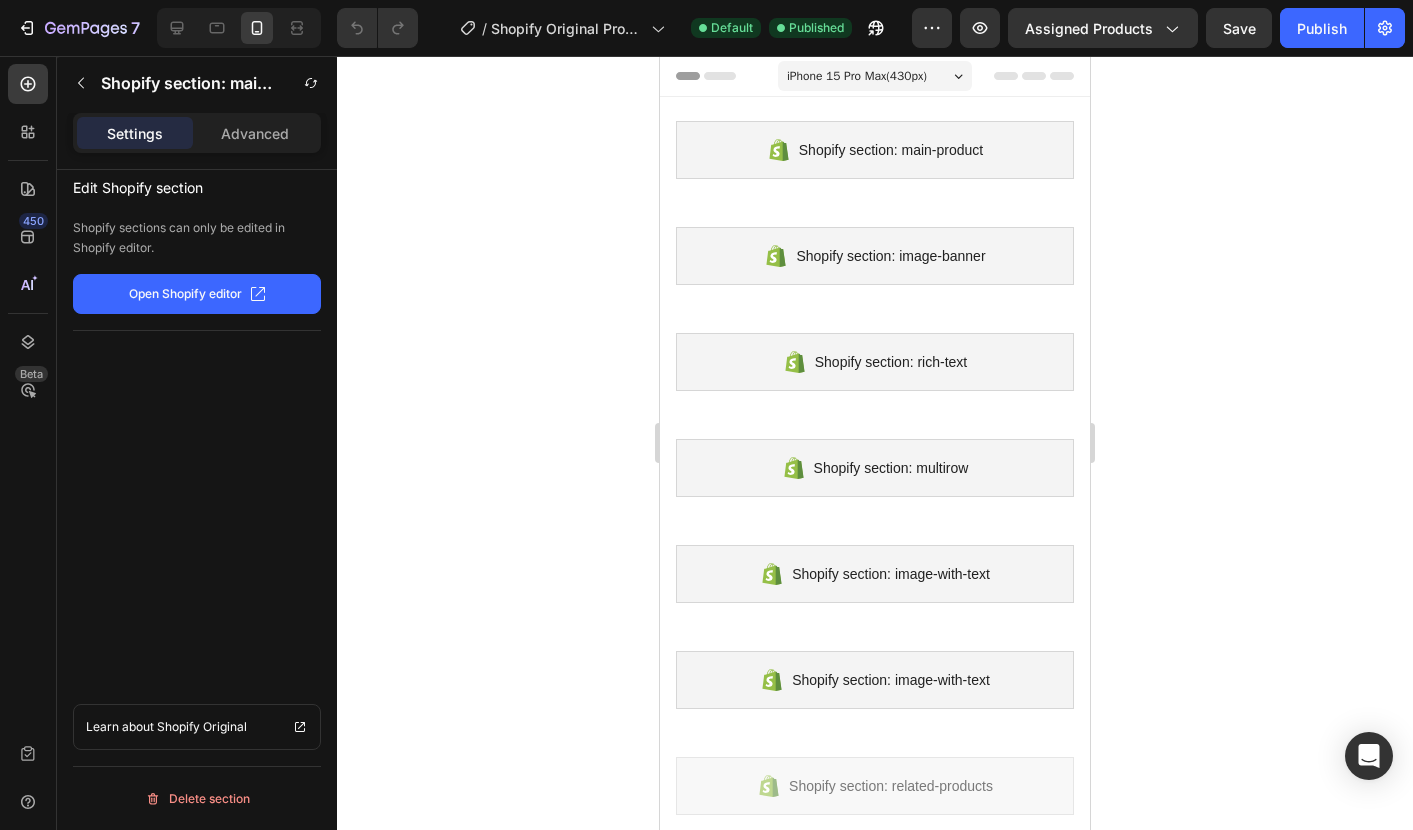 click on "Edit Shopify section  Shopify sections can only be edited in Shopify editor.  Open Shopify editor" 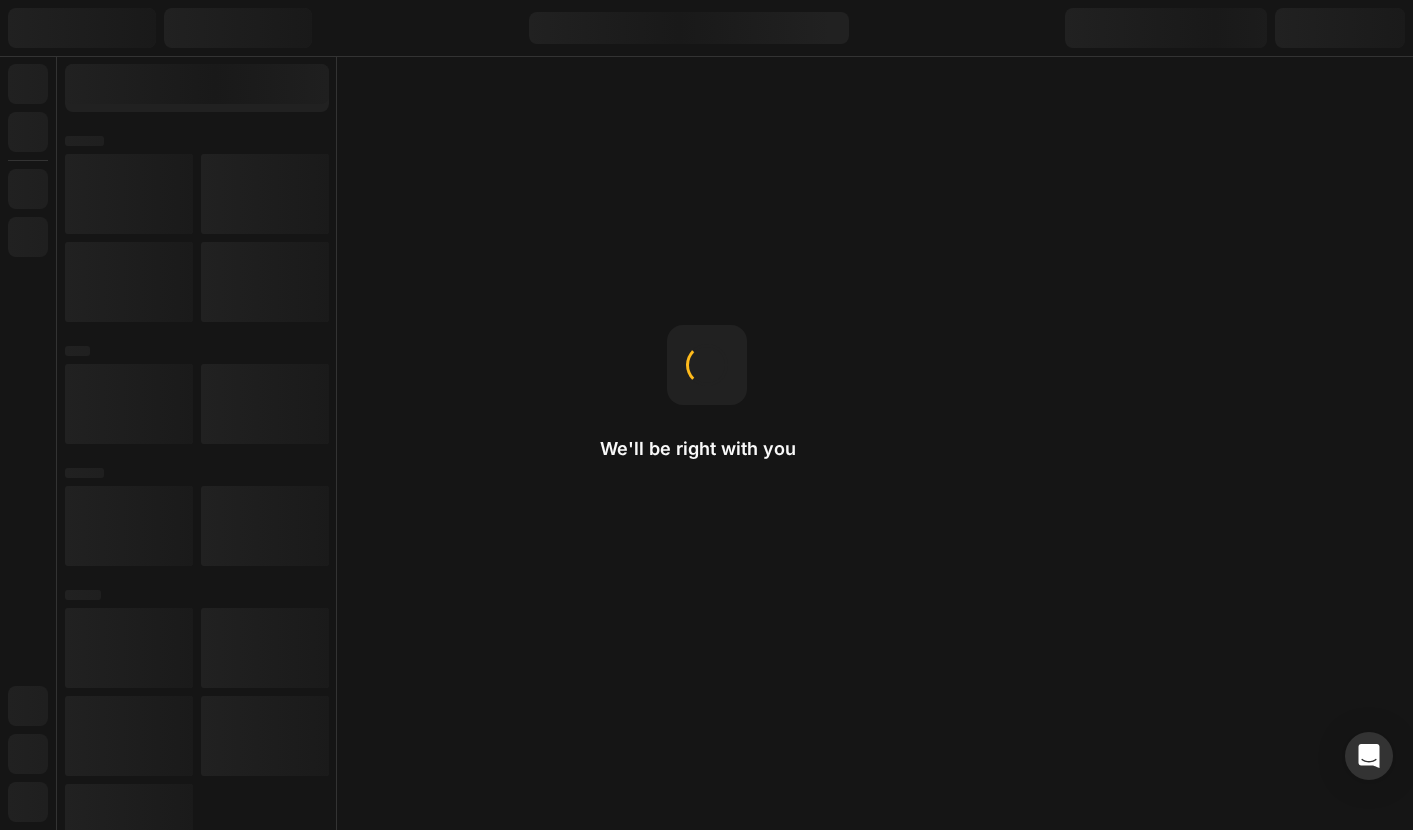 scroll, scrollTop: 0, scrollLeft: 0, axis: both 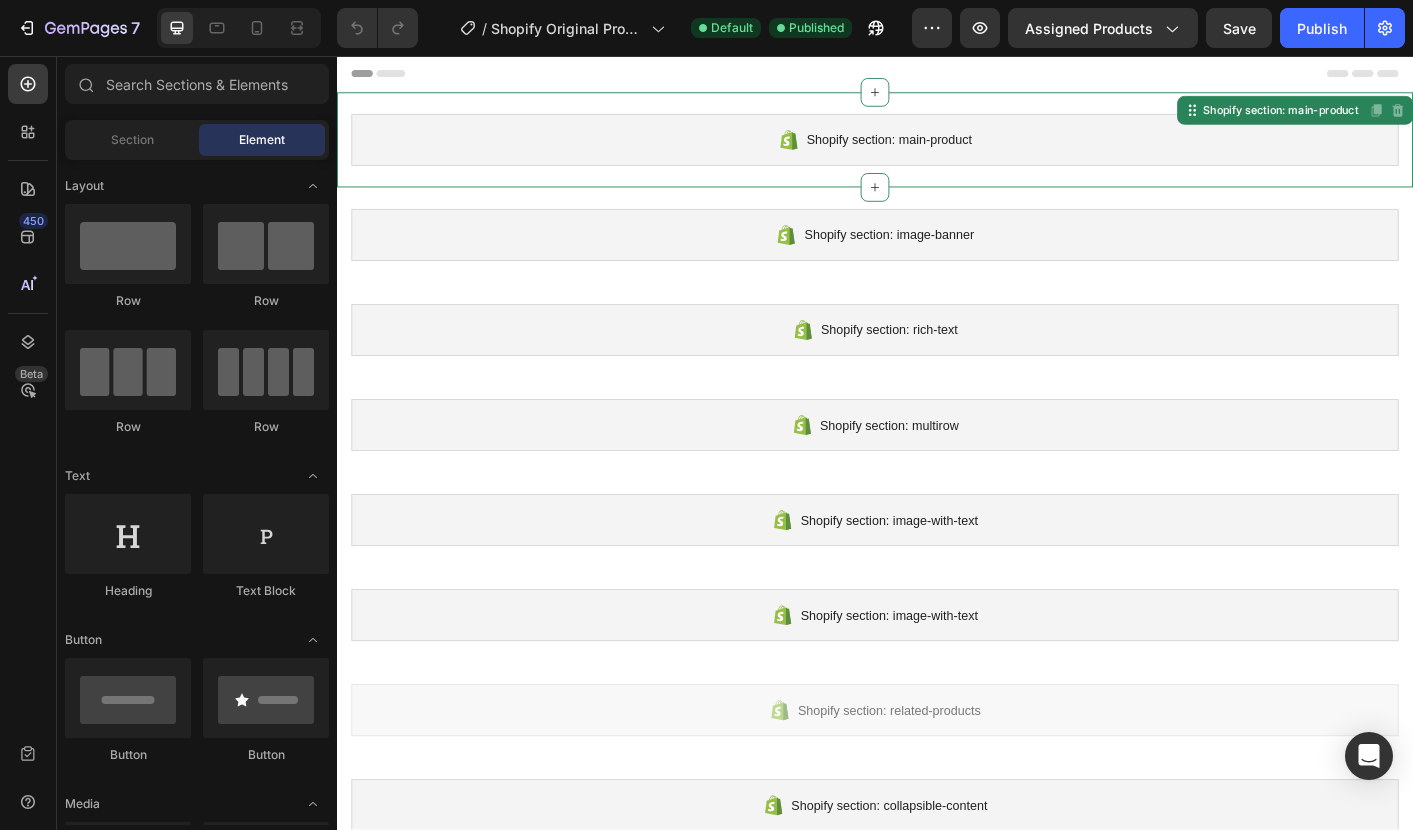 click on "Shopify section: main-product" at bounding box center (953, 150) 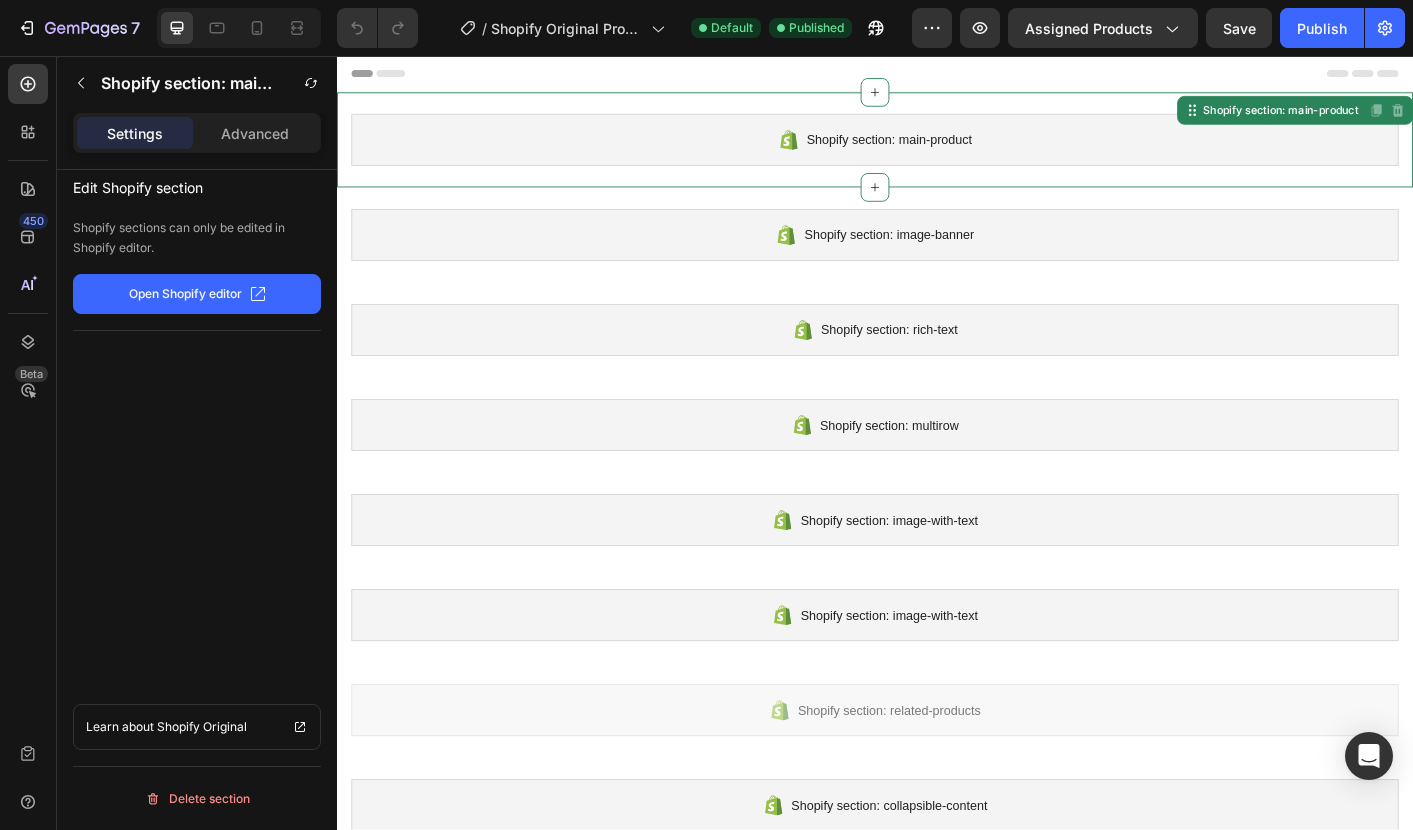 click on "Open Shopify editor" 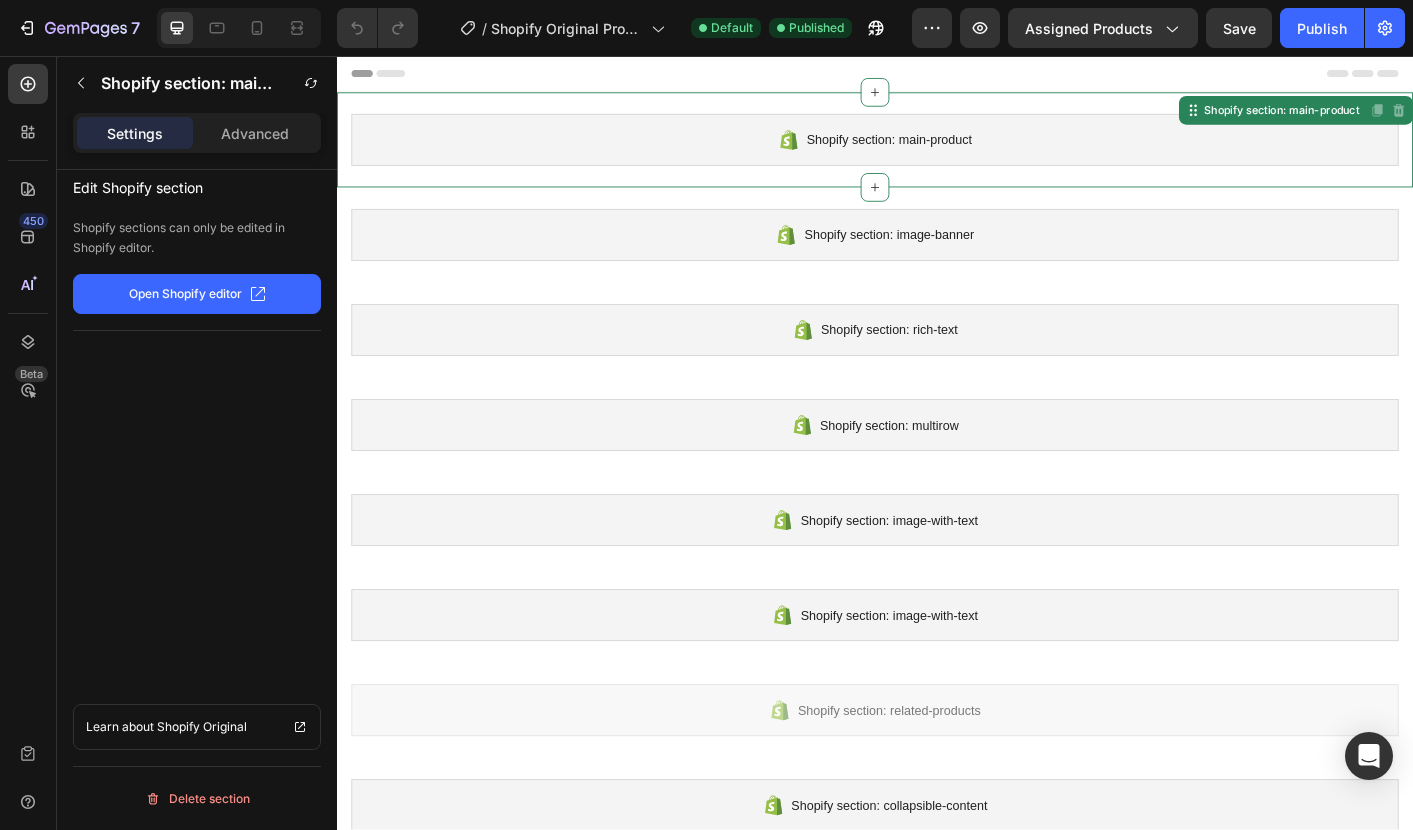 click on "Shopify section: main-product" at bounding box center [953, 150] 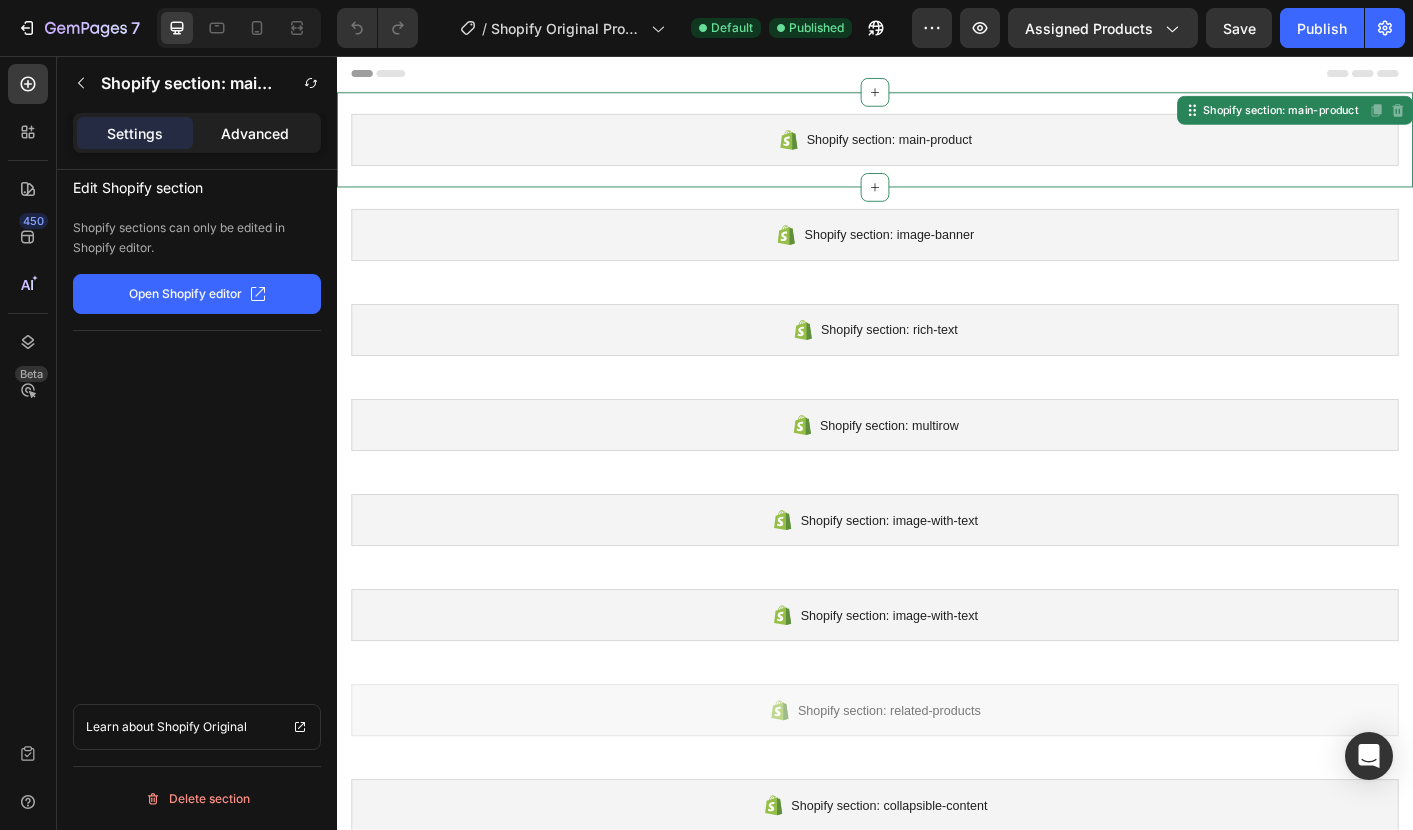click on "Advanced" at bounding box center [255, 133] 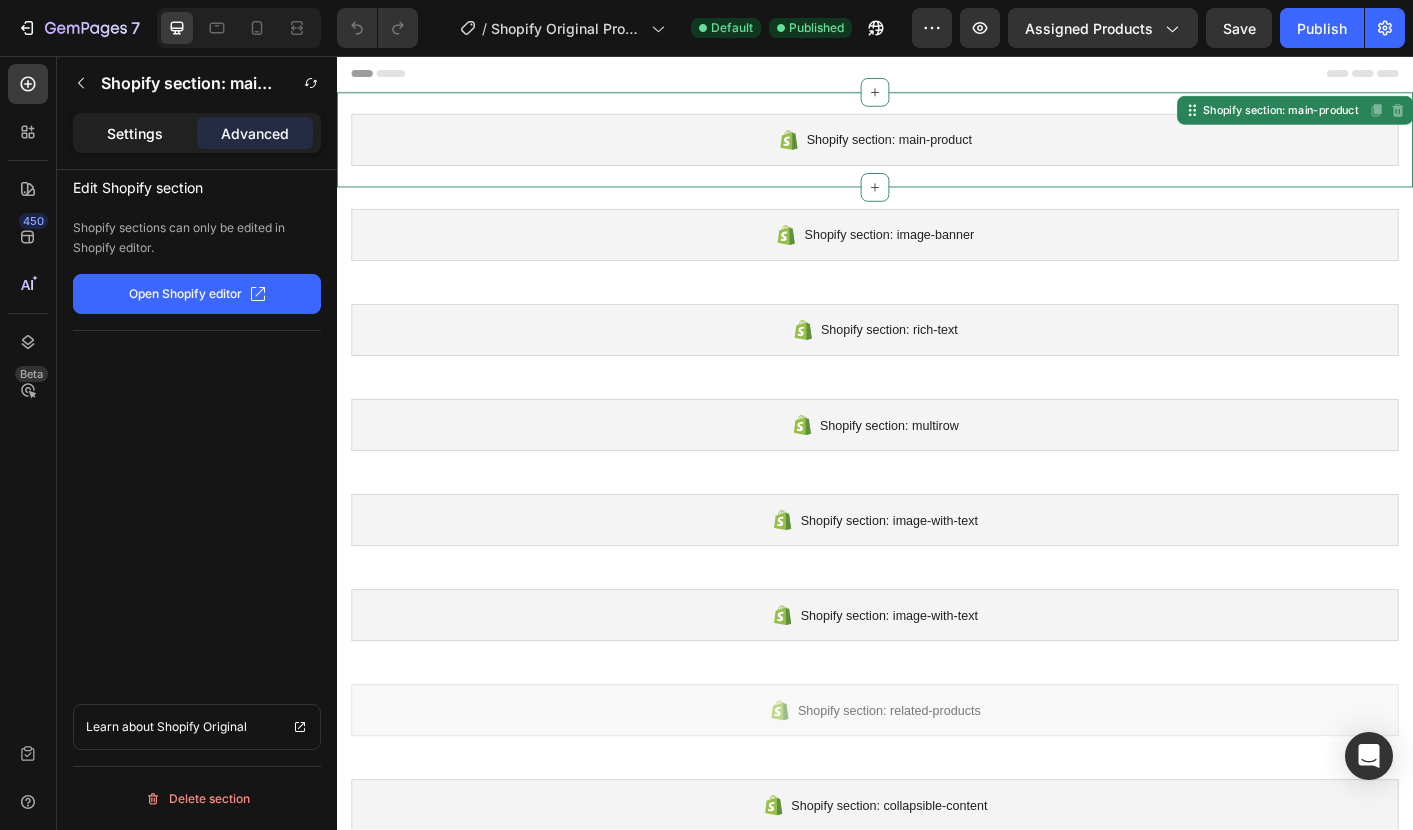 click on "Settings" 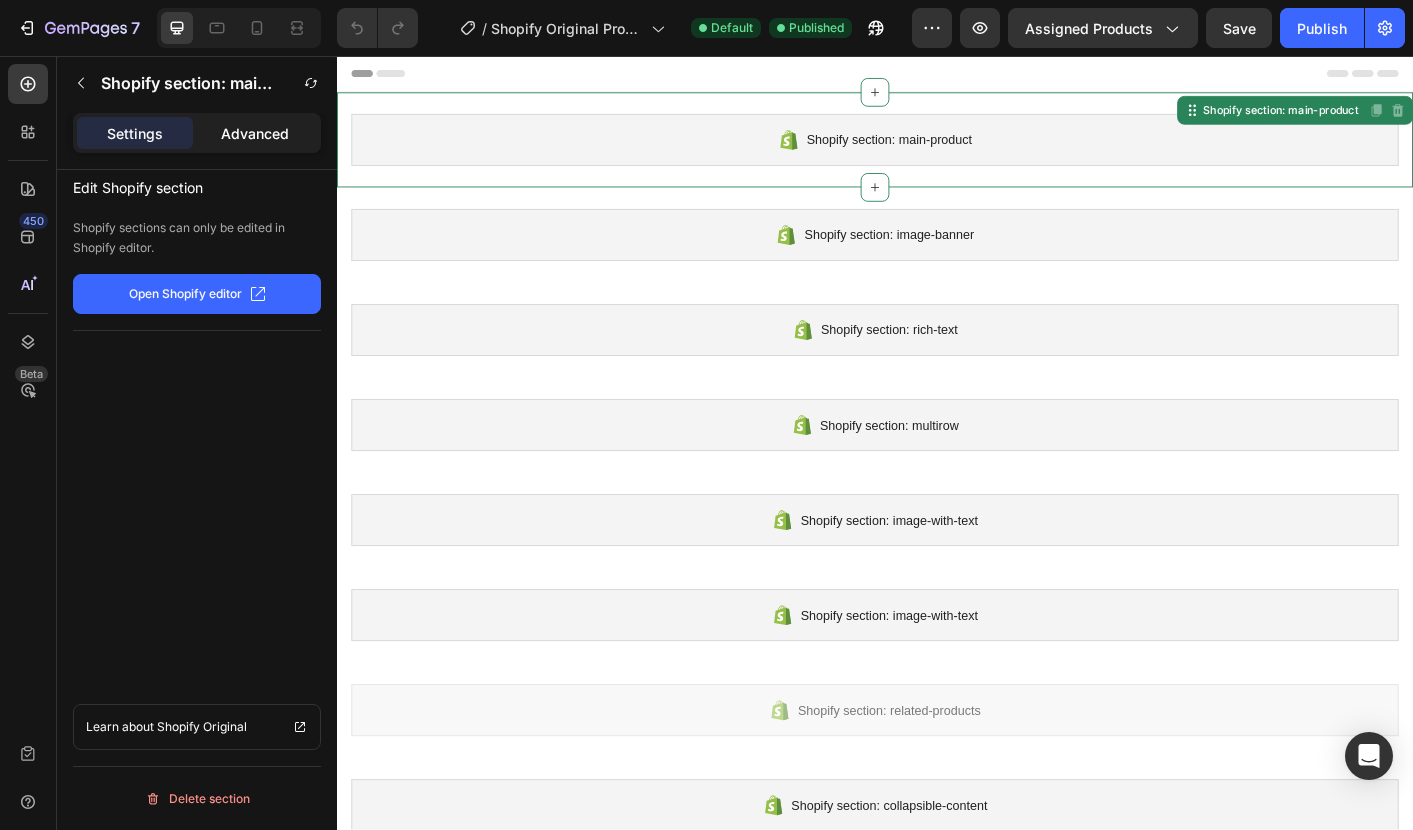click on "Advanced" at bounding box center [255, 133] 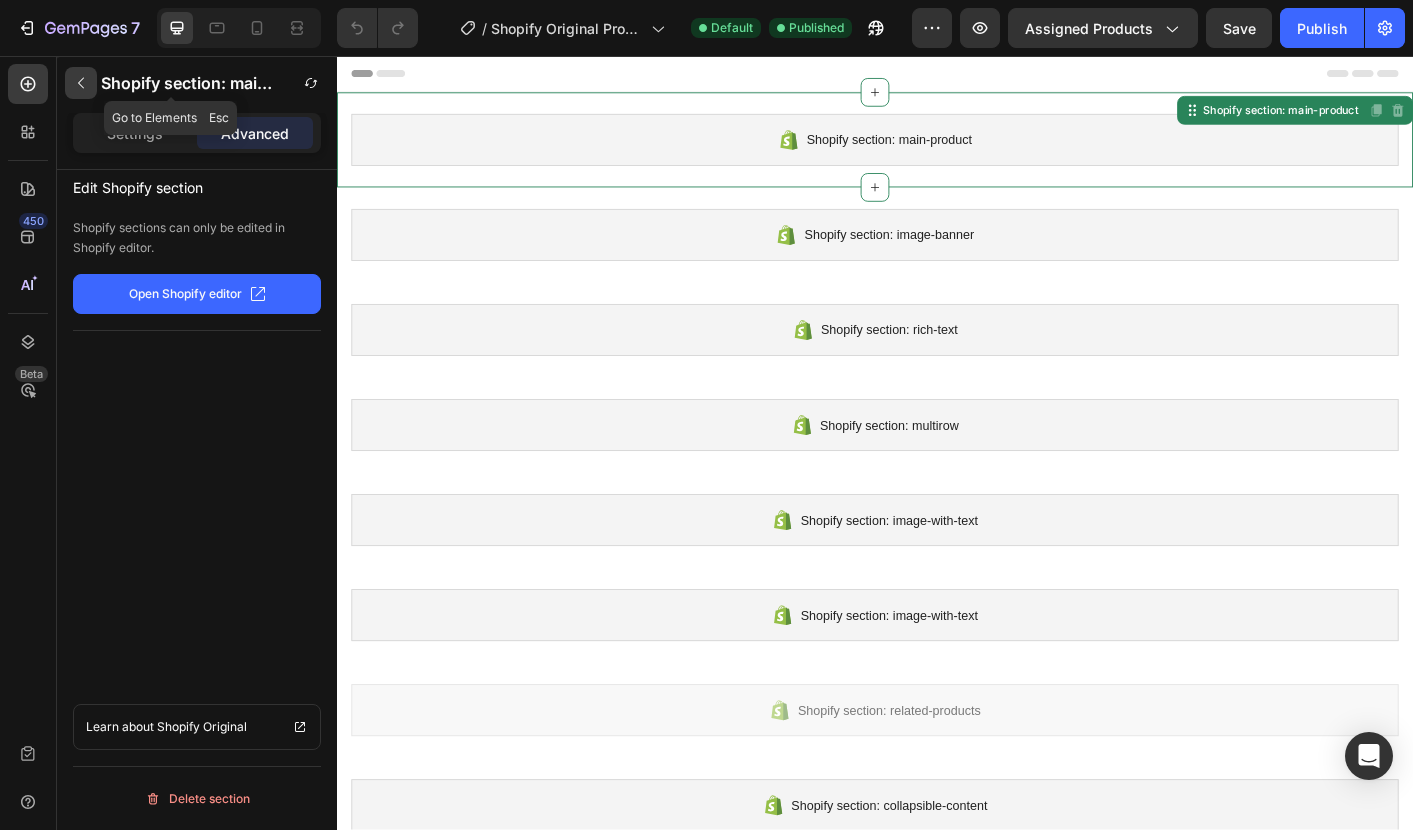 click 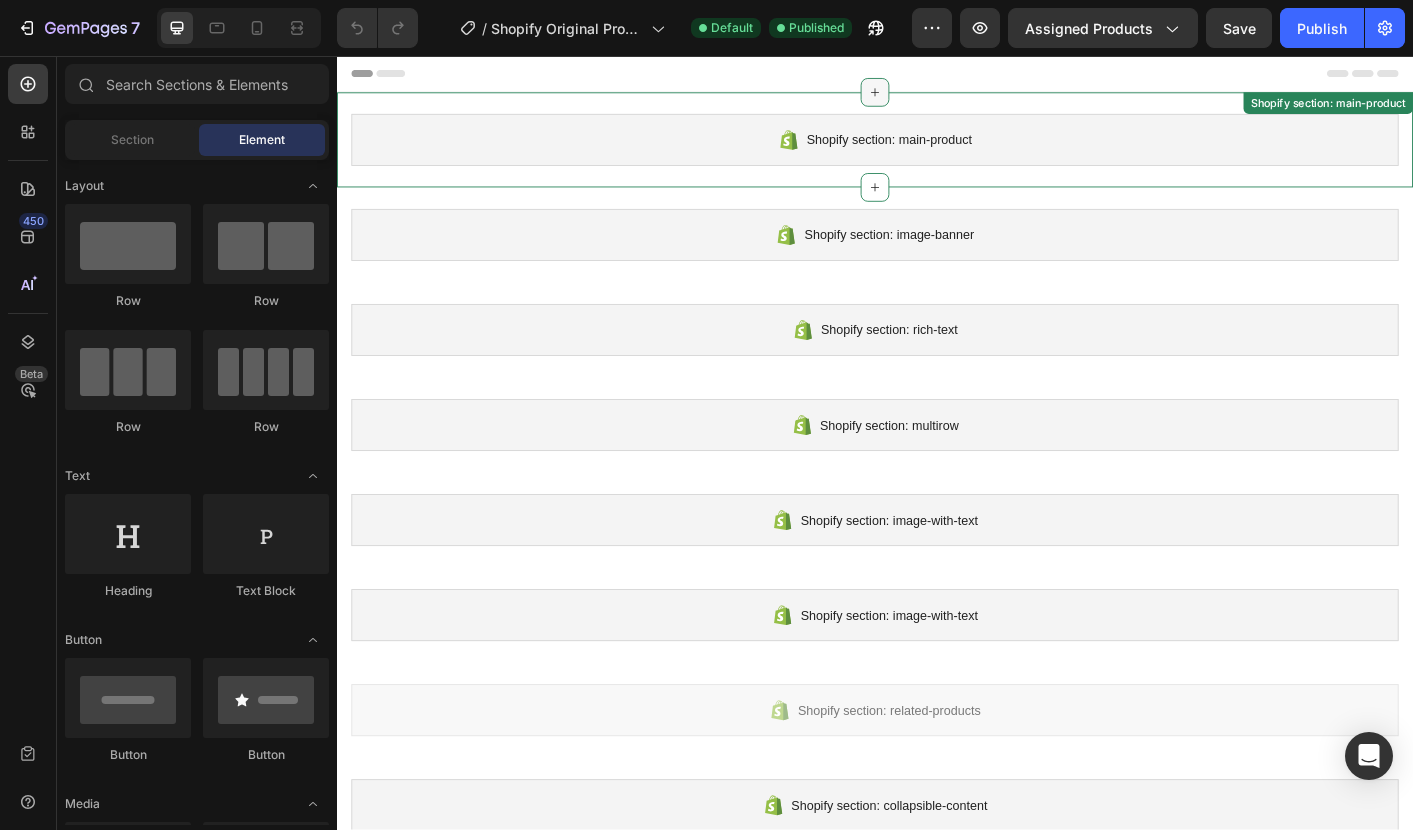click 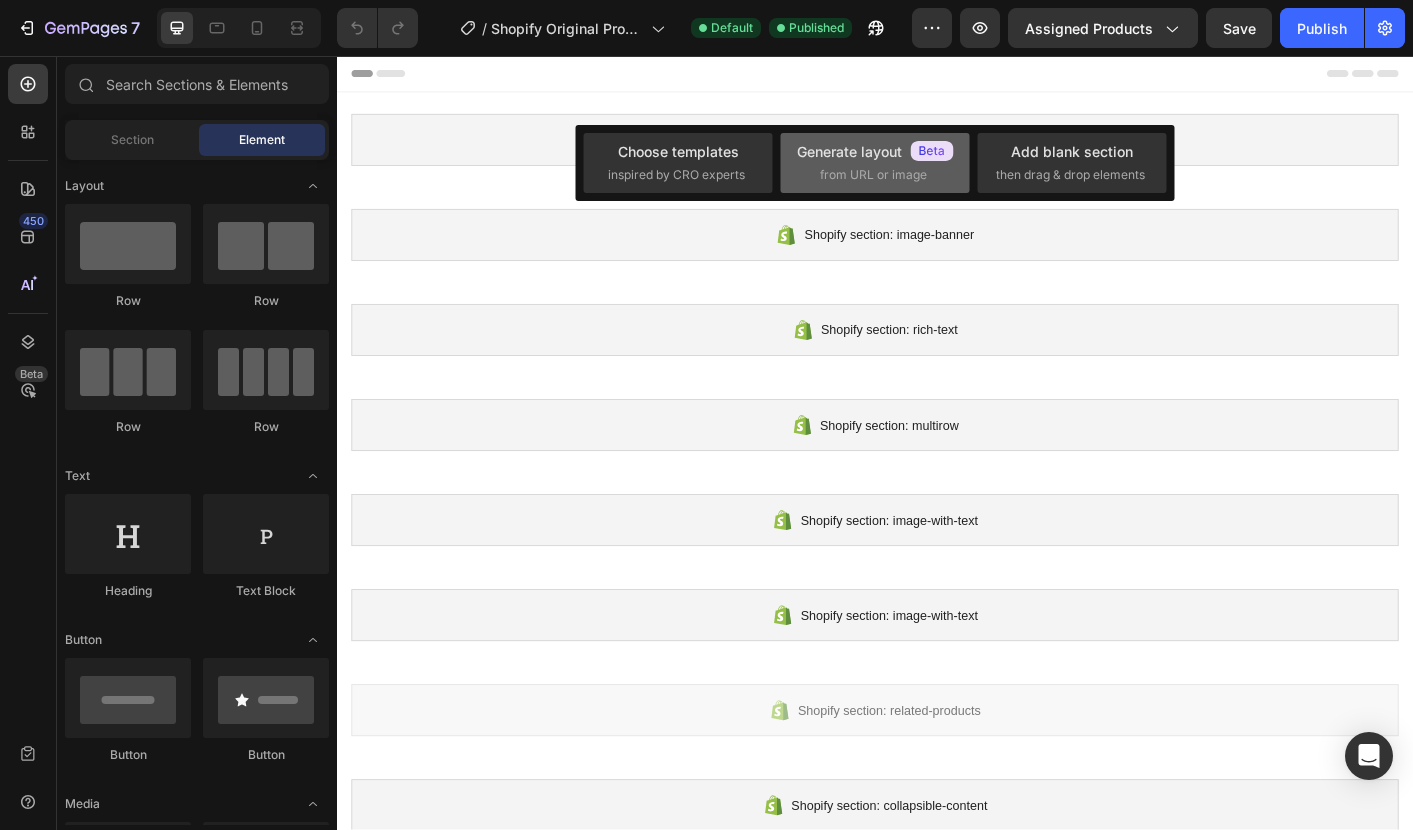 click on "Generate layout" at bounding box center [875, 151] 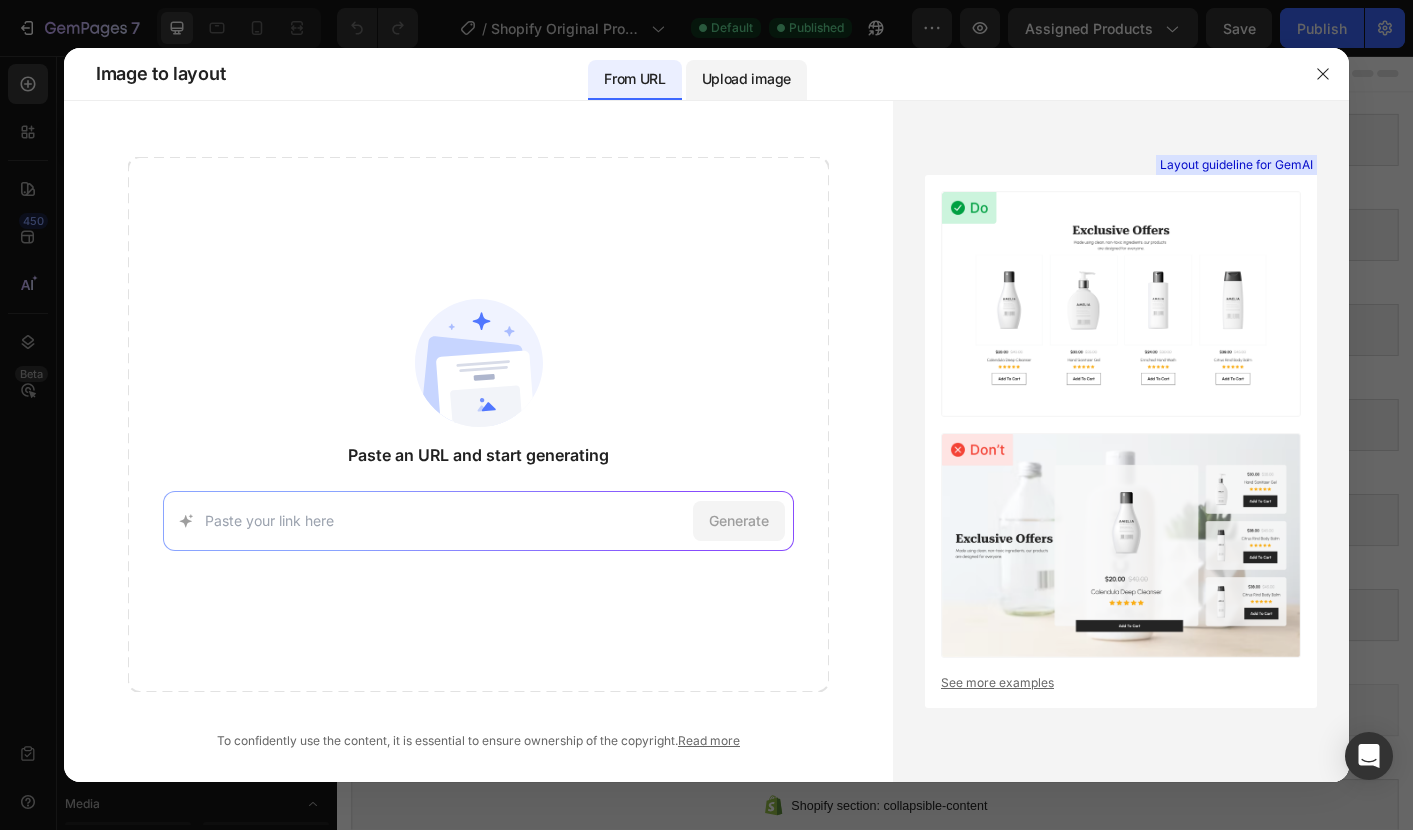 click on "Upload image" at bounding box center [746, 79] 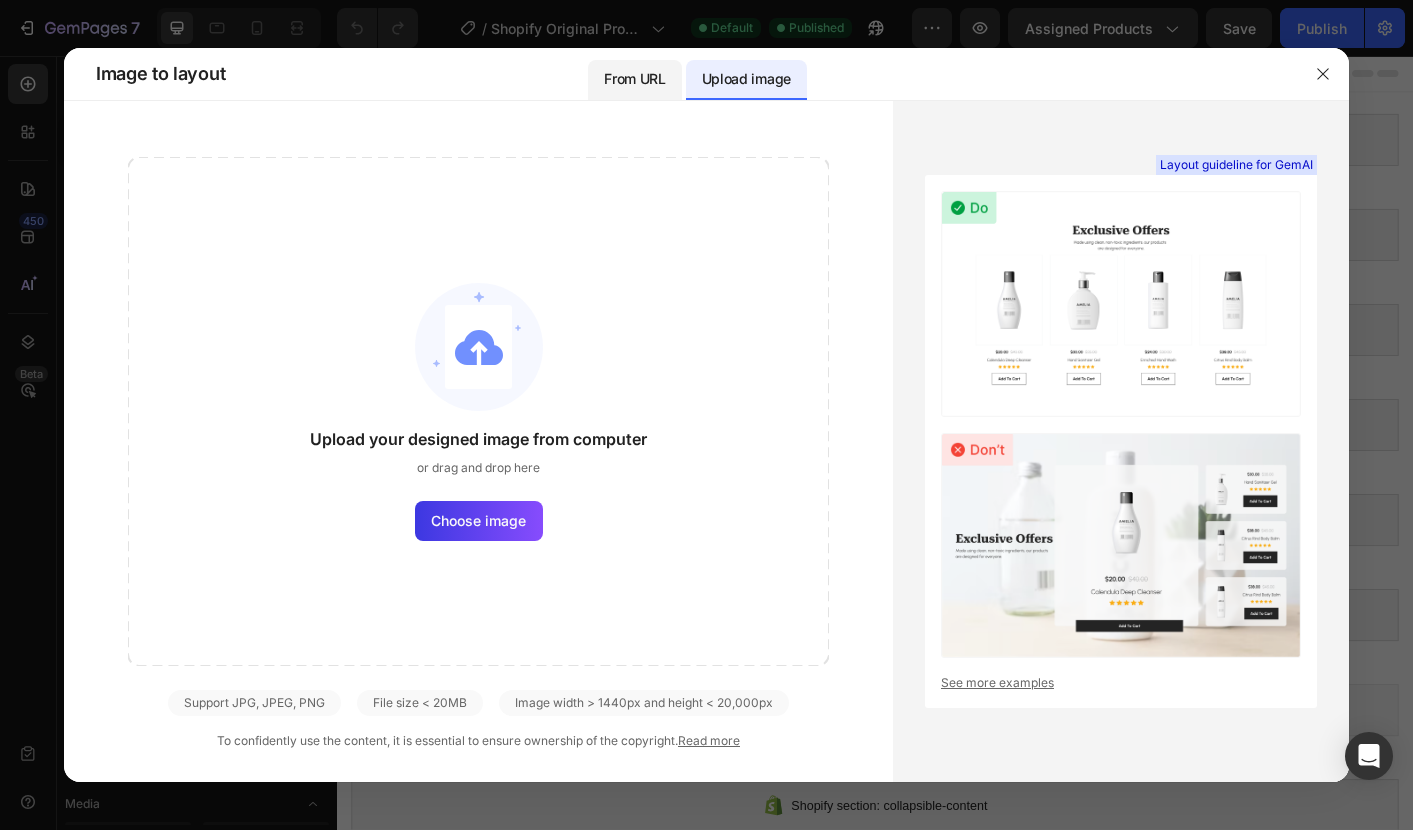 click on "From URL" at bounding box center (634, 79) 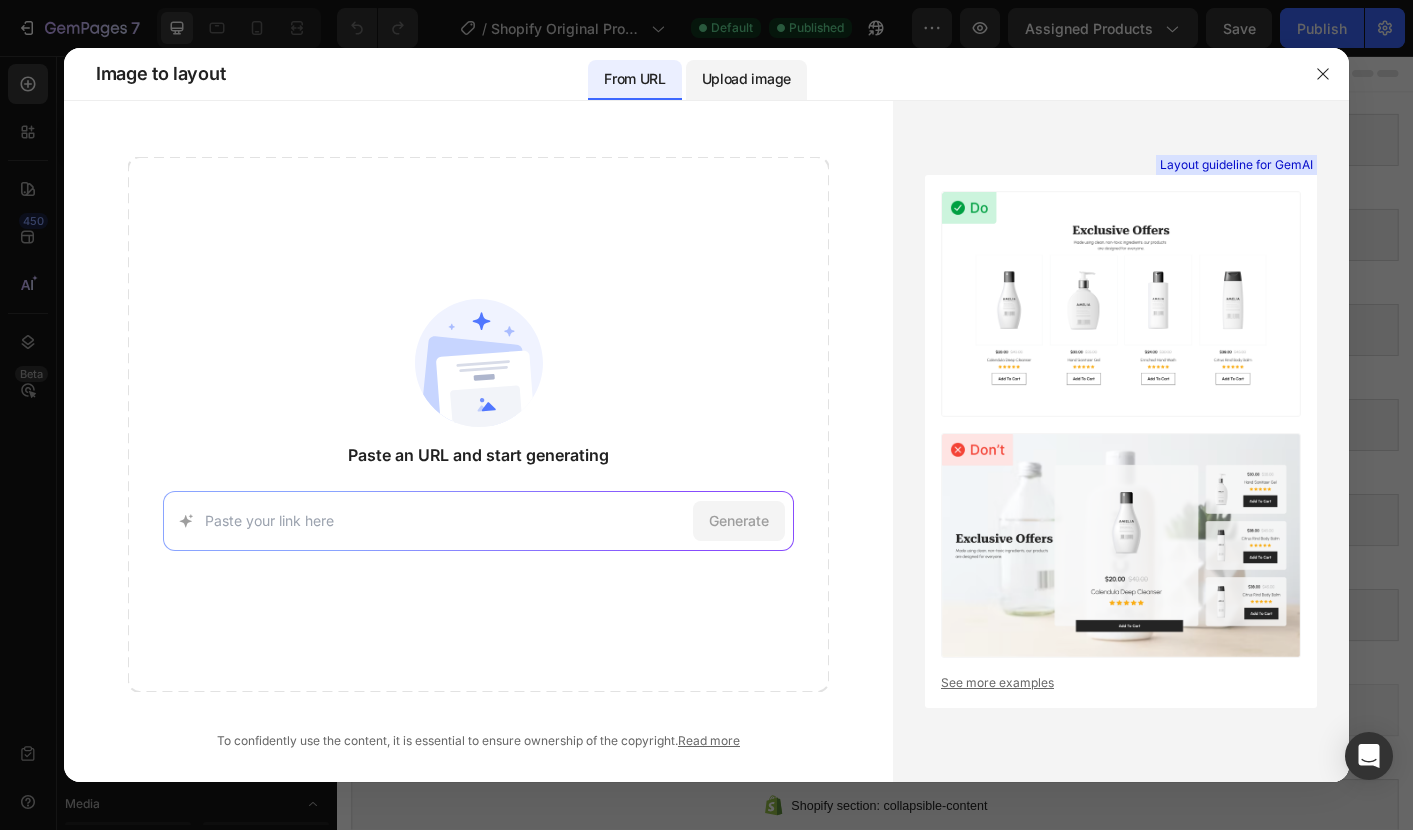 click on "Upload image" at bounding box center (746, 79) 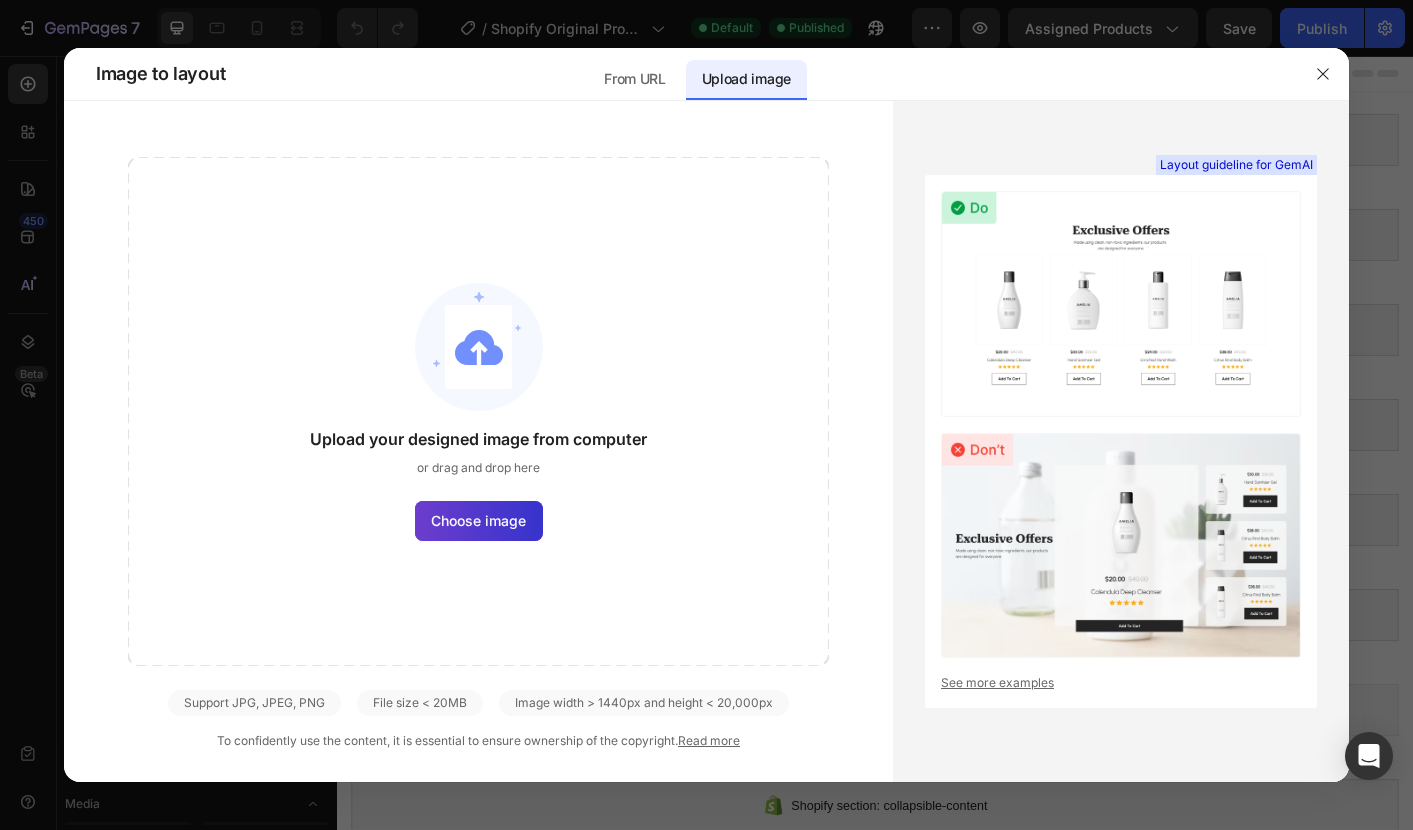 click on "Choose image" at bounding box center (478, 520) 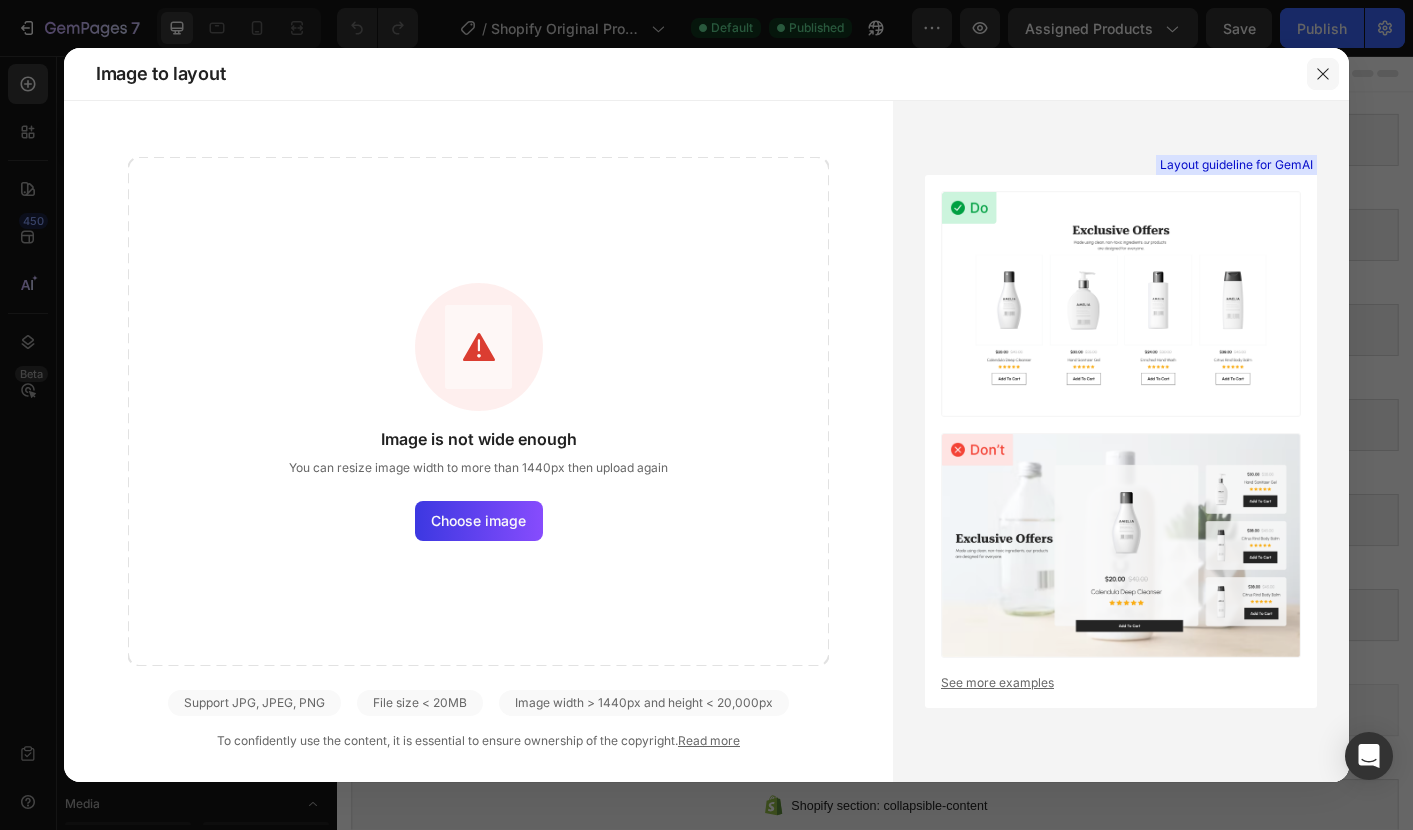 click 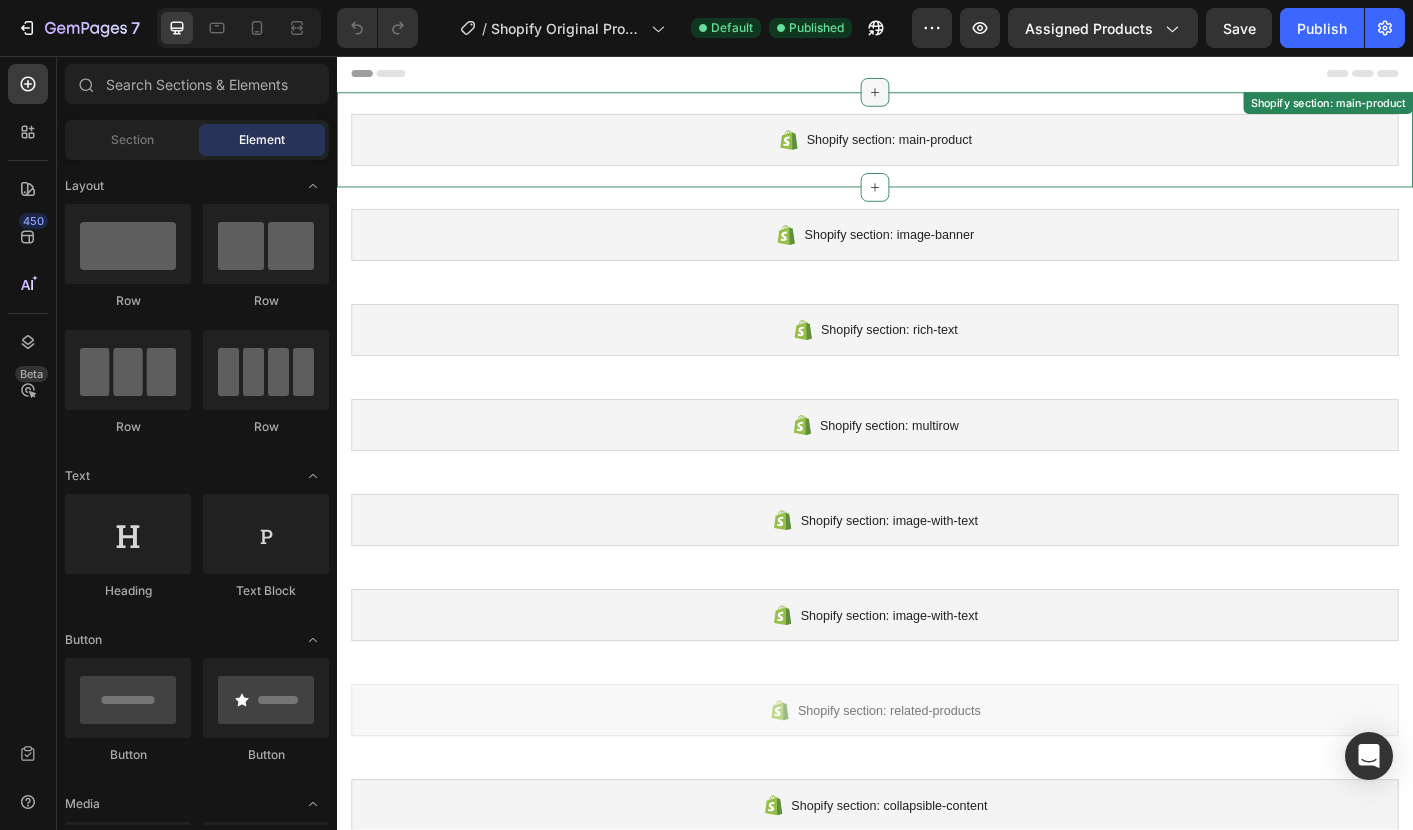 click 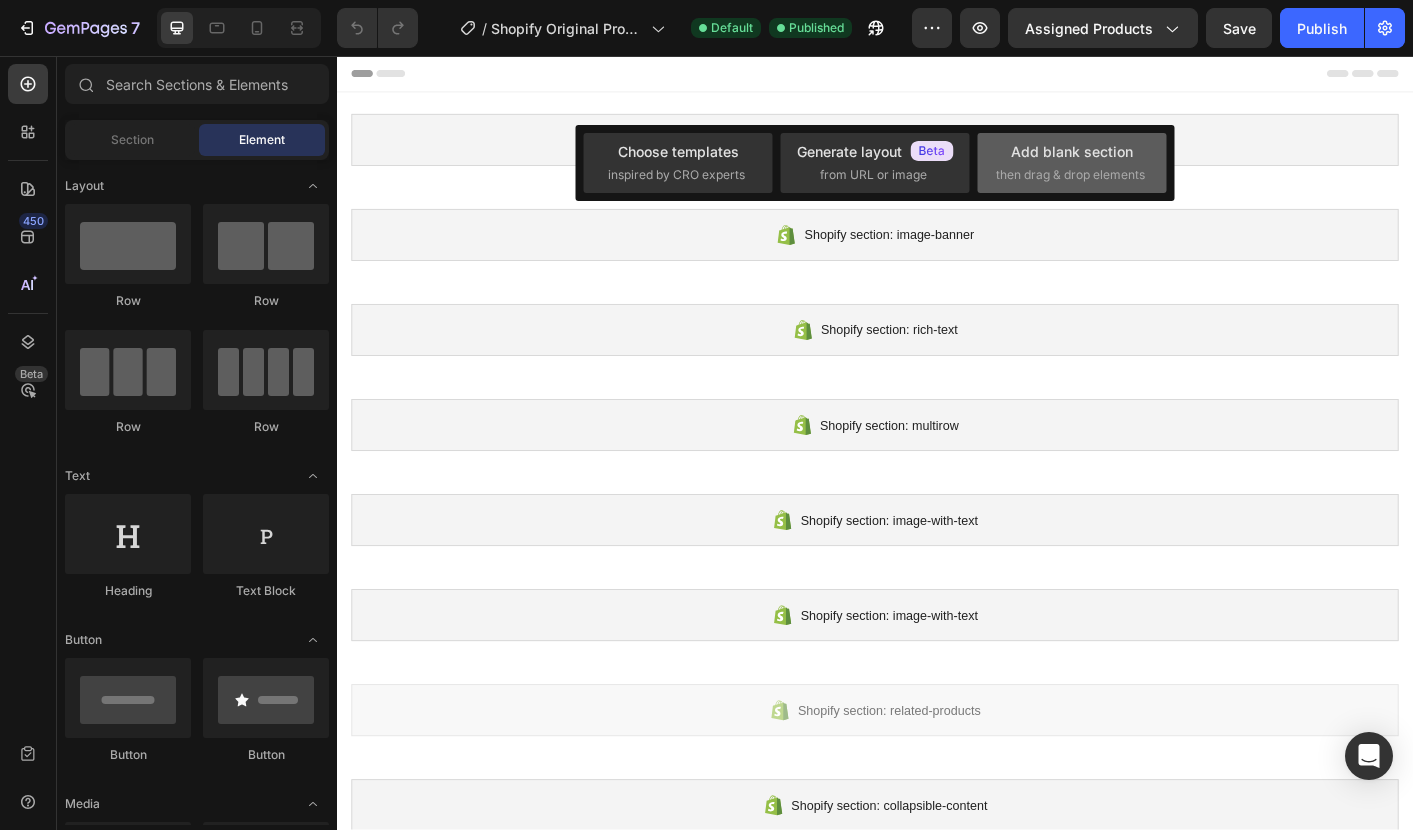 click on "Add blank section  then drag & drop elements" 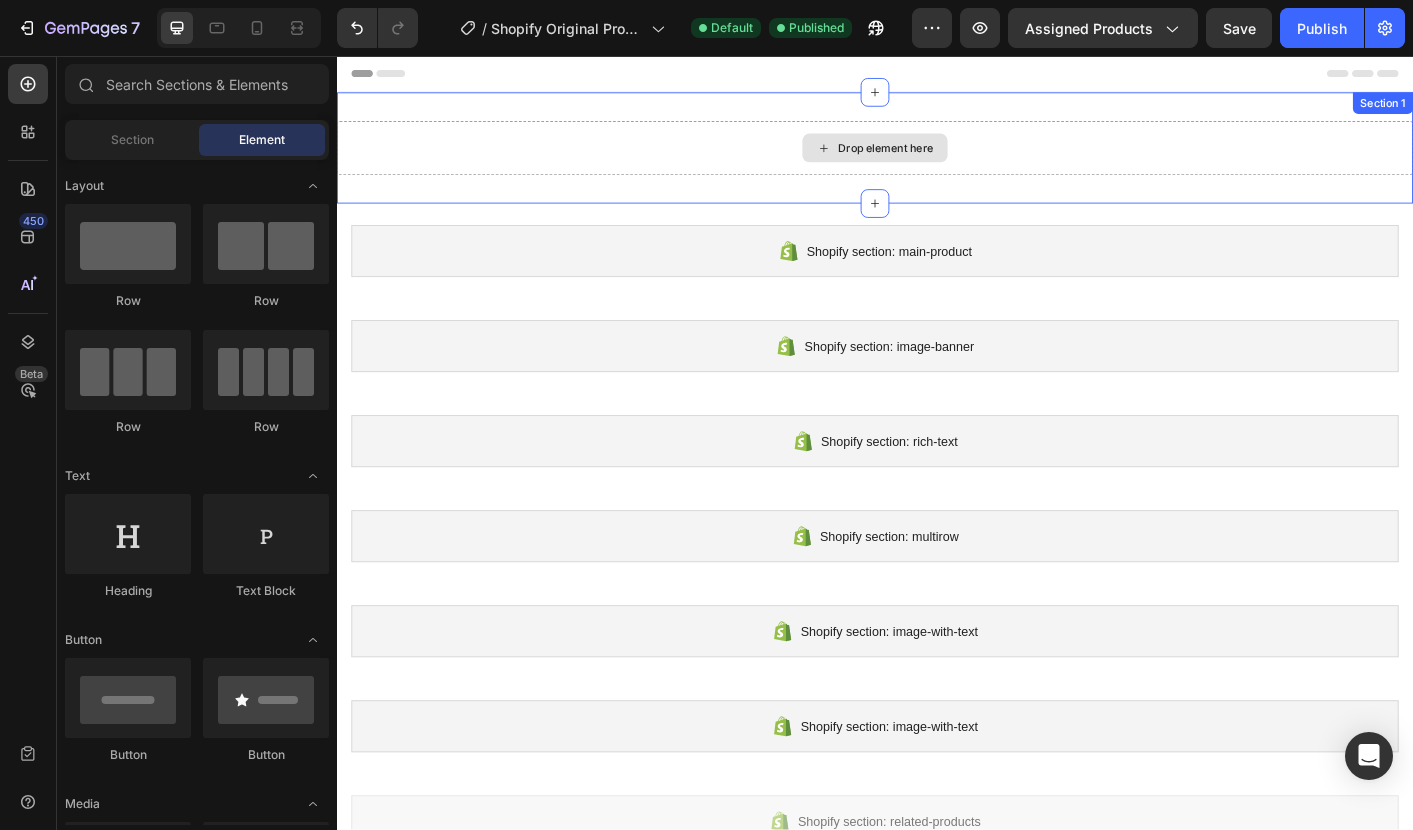 click on "Drop element here" at bounding box center [949, 159] 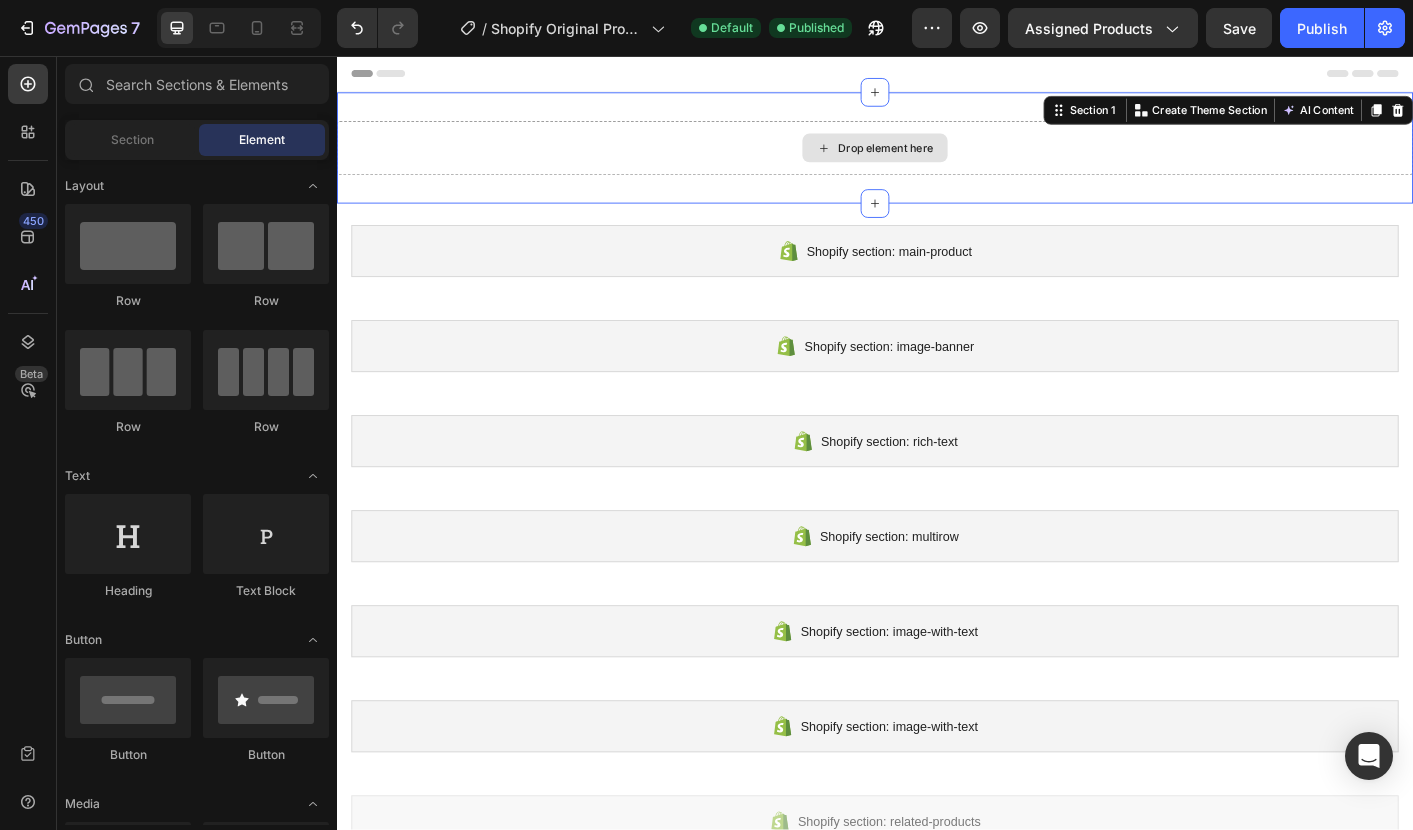 click on "Drop element here" at bounding box center (949, 159) 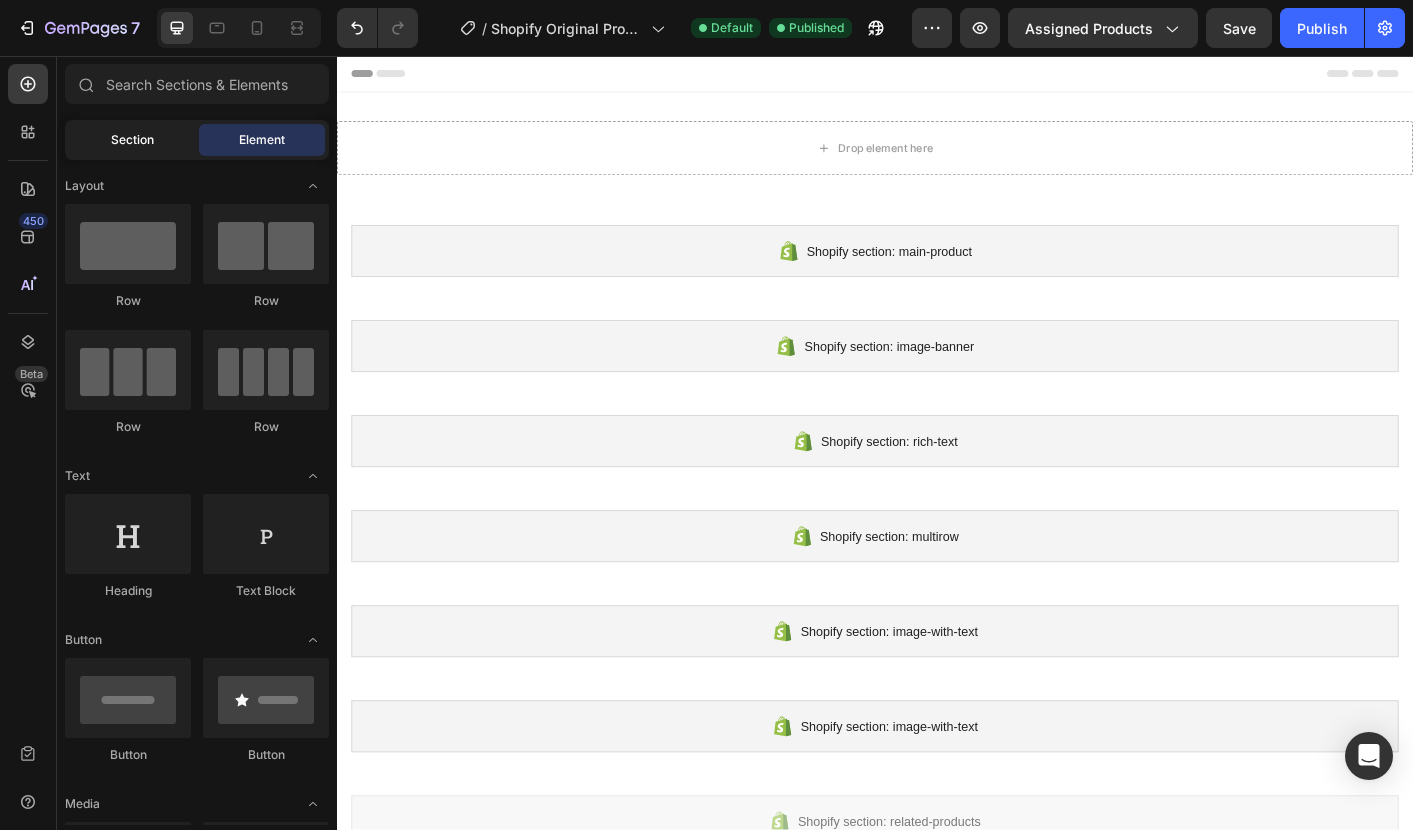 click on "Section" at bounding box center (132, 140) 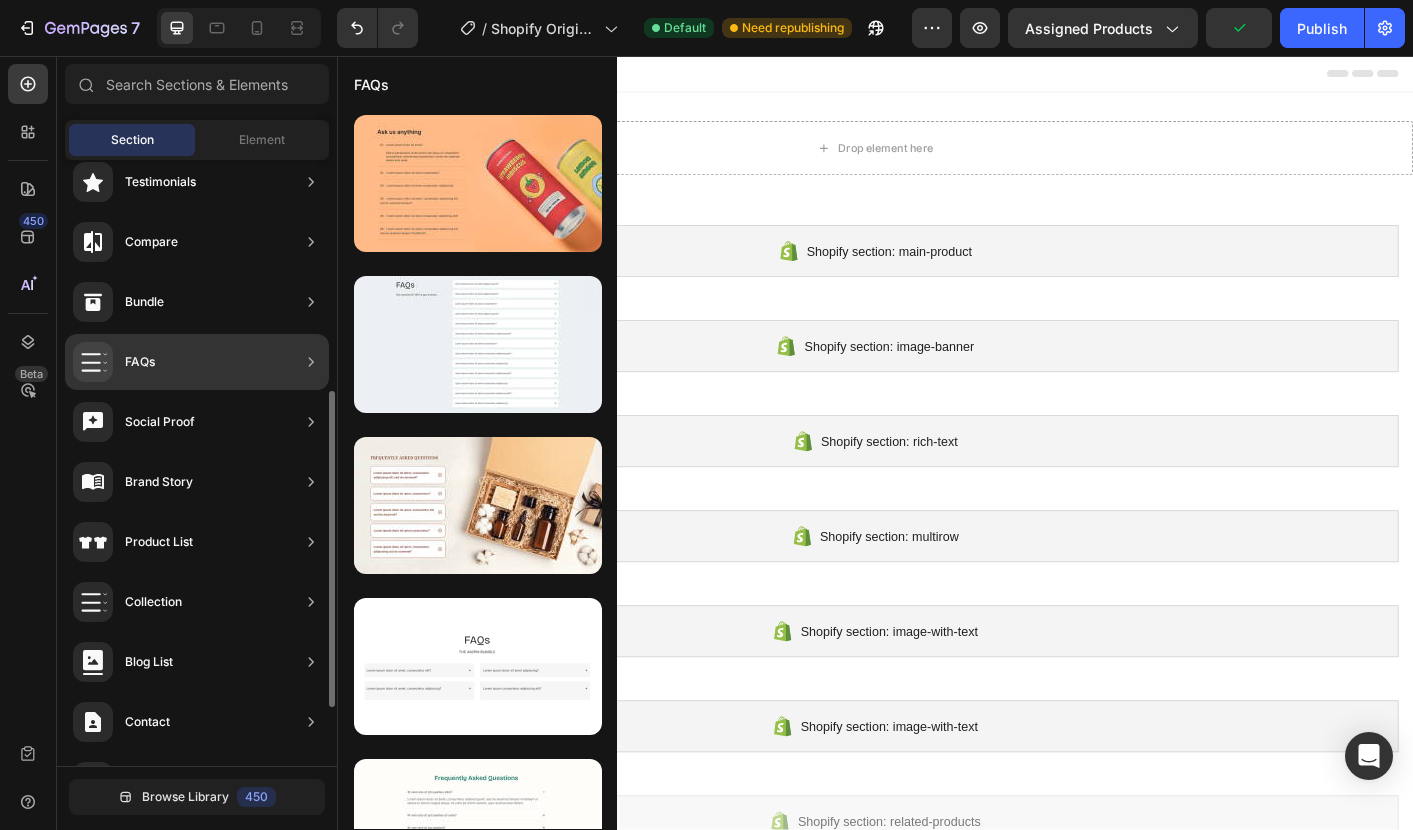 scroll, scrollTop: 554, scrollLeft: 0, axis: vertical 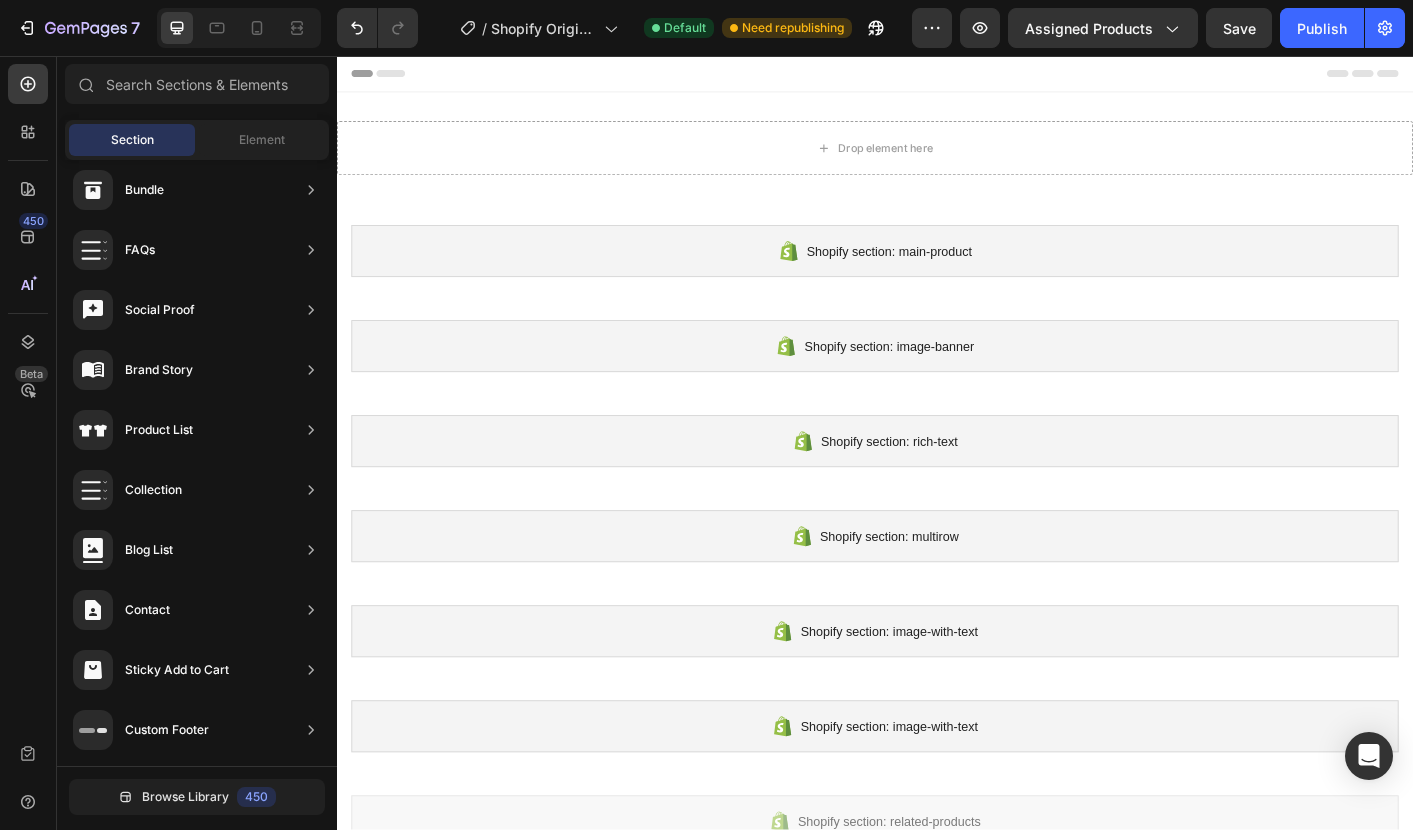 click on "450 Beta" at bounding box center (28, 399) 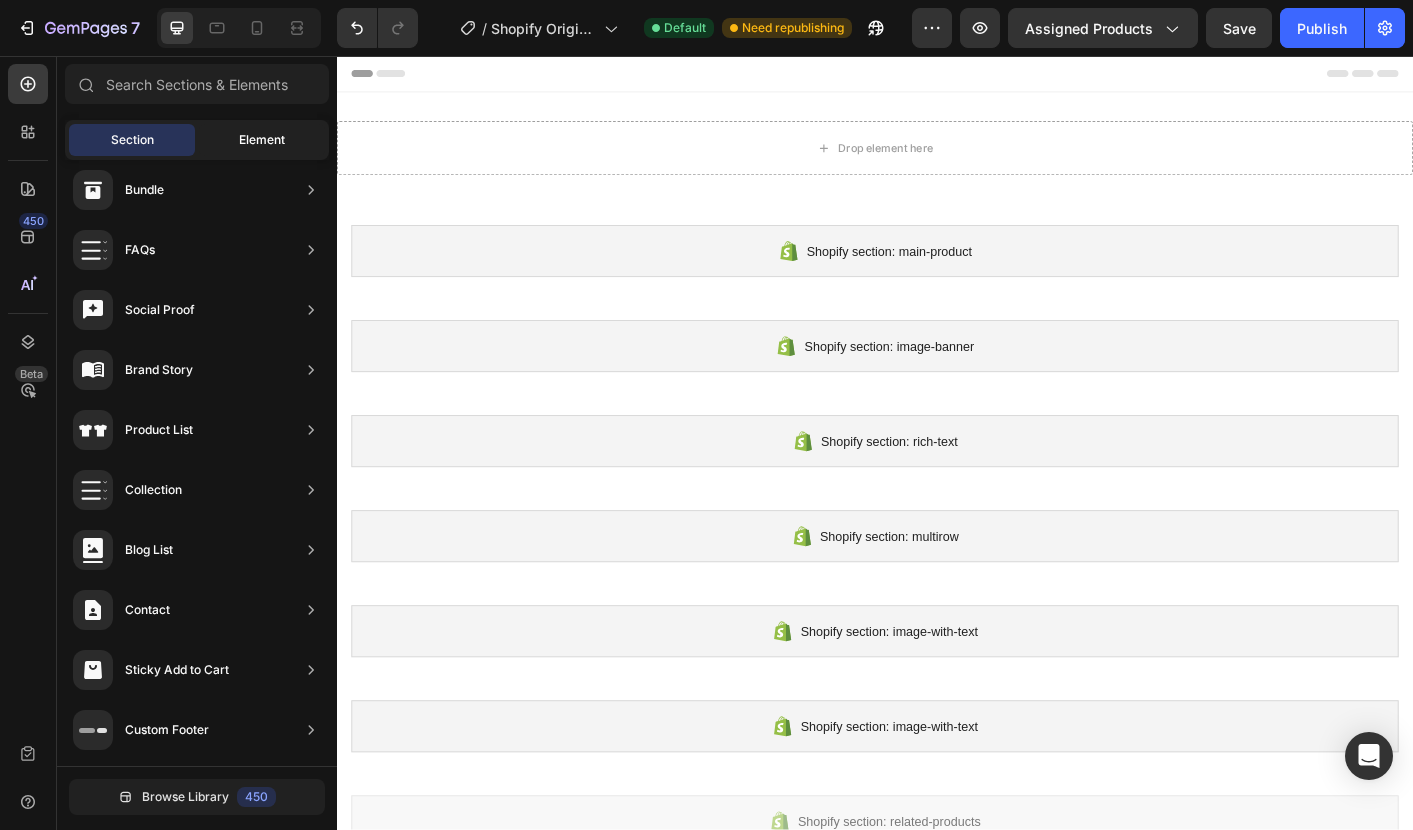 click on "Element" at bounding box center (262, 140) 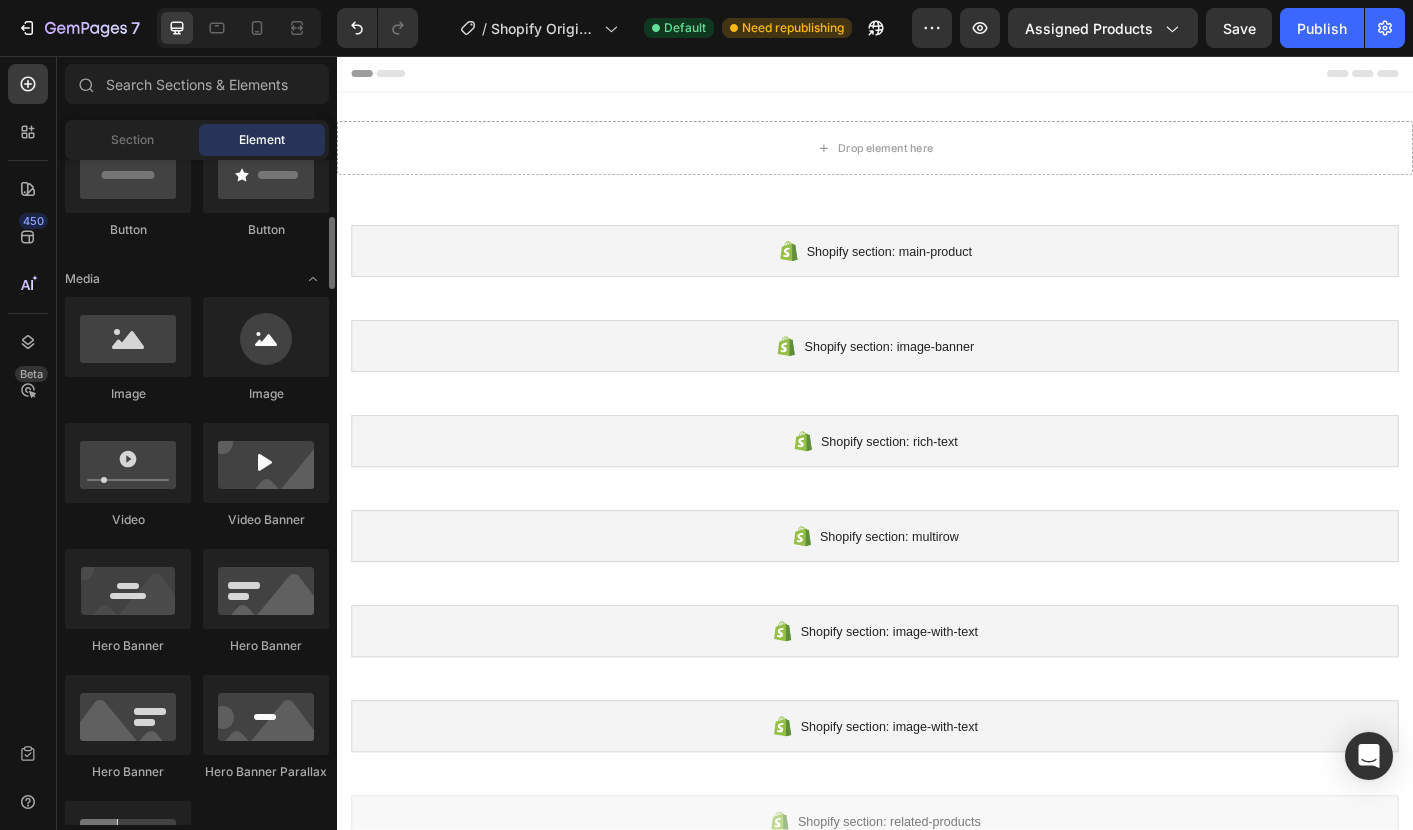 scroll, scrollTop: 0, scrollLeft: 0, axis: both 